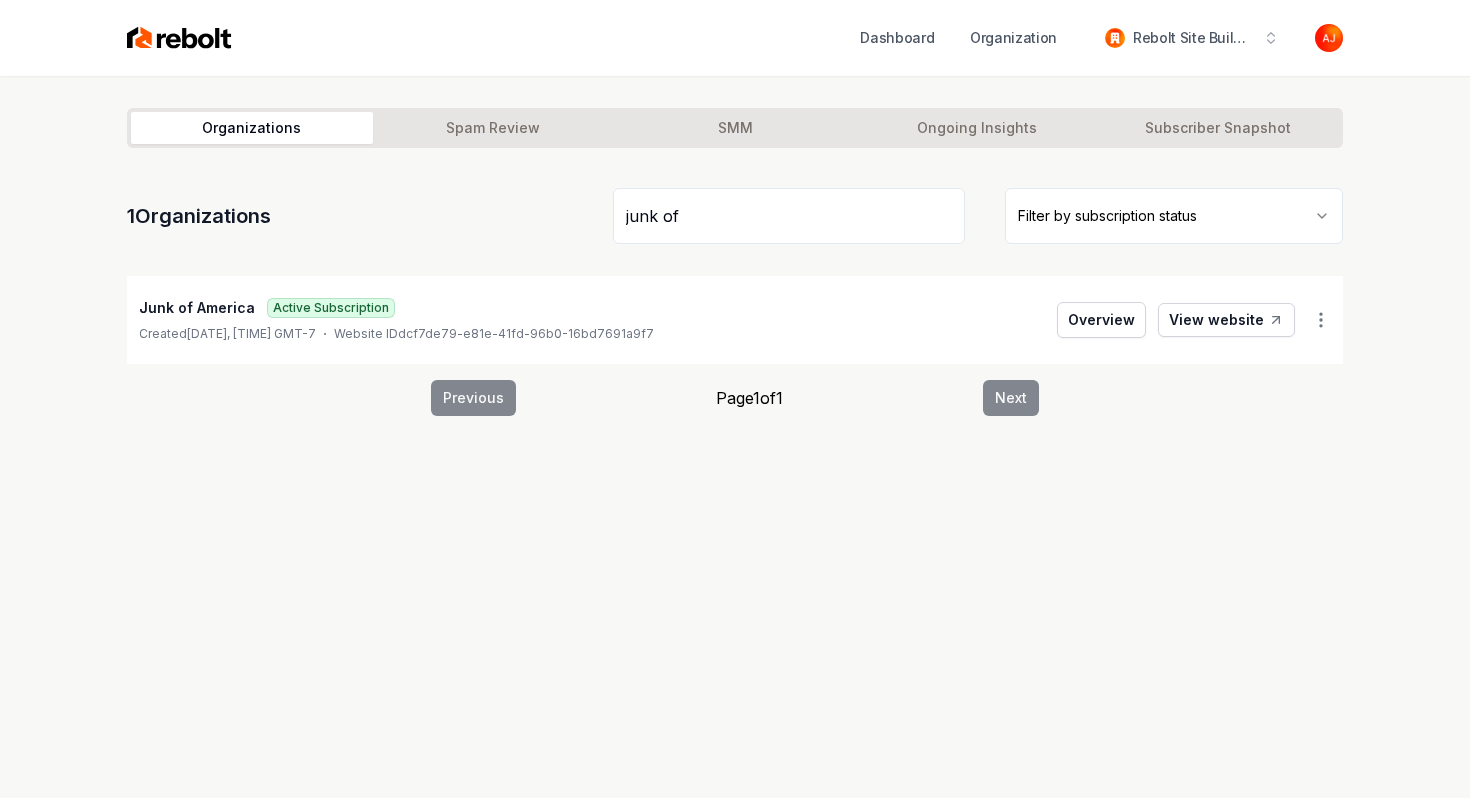 scroll, scrollTop: 0, scrollLeft: 0, axis: both 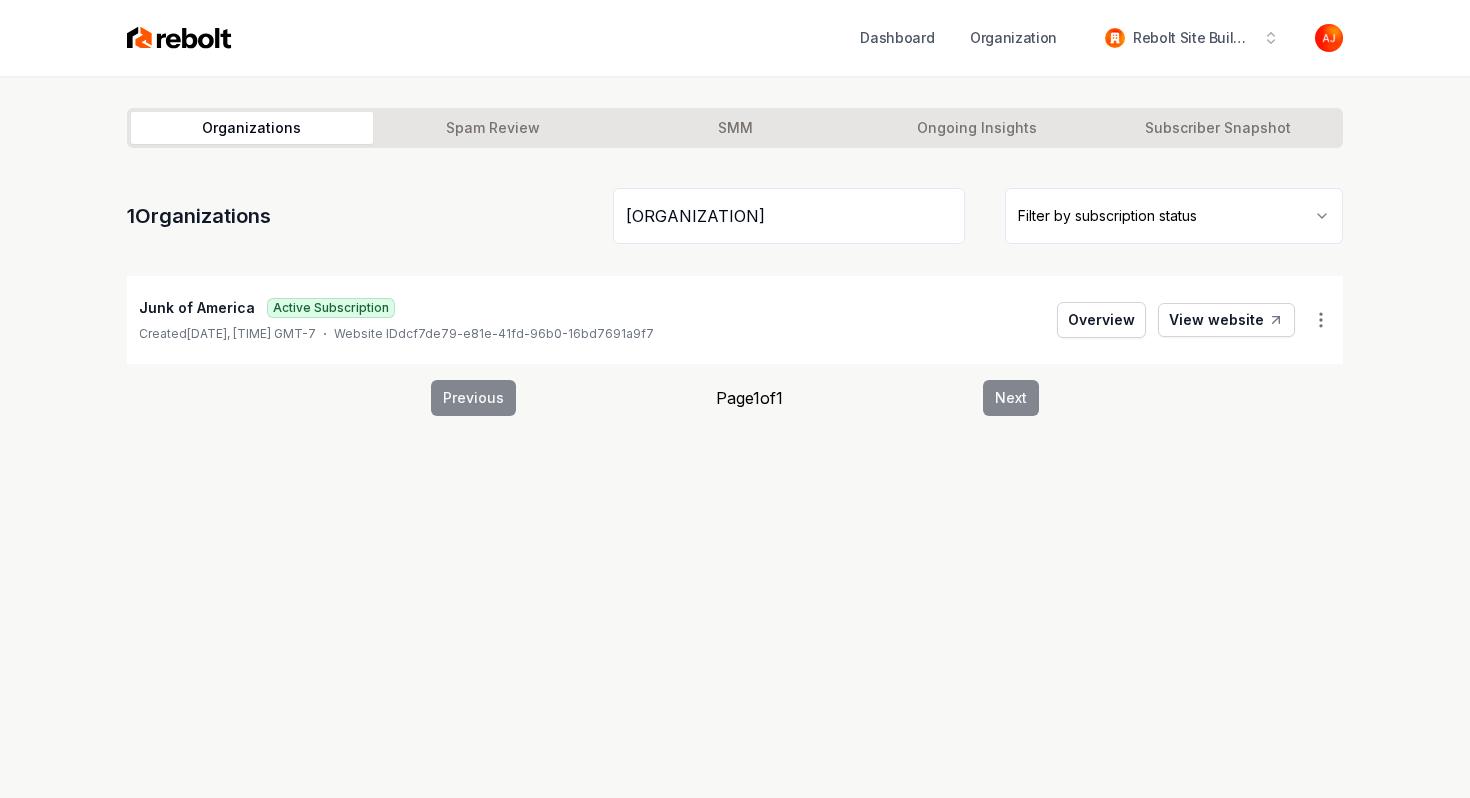 type on "preneta" 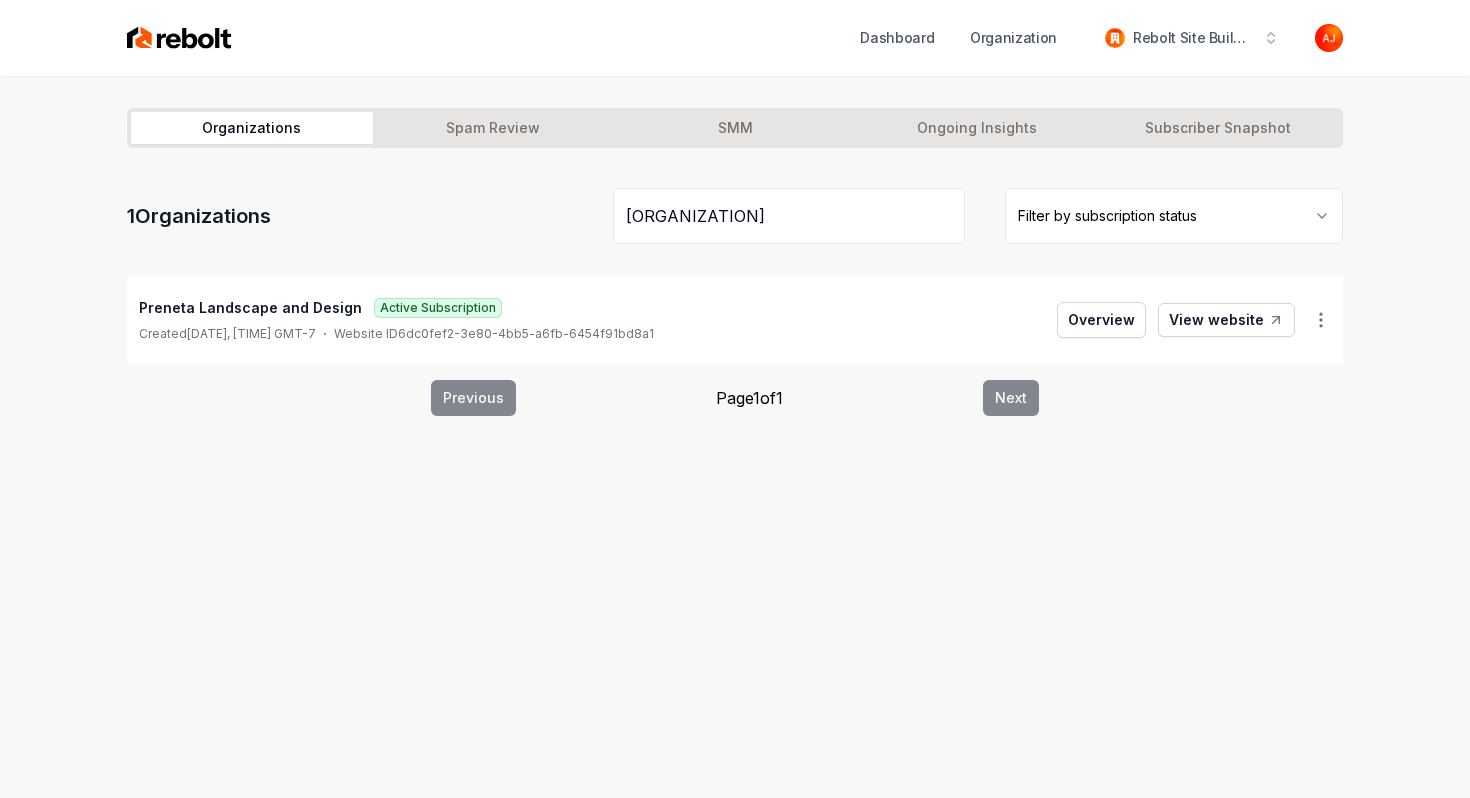 click on "Overview" at bounding box center [1101, 320] 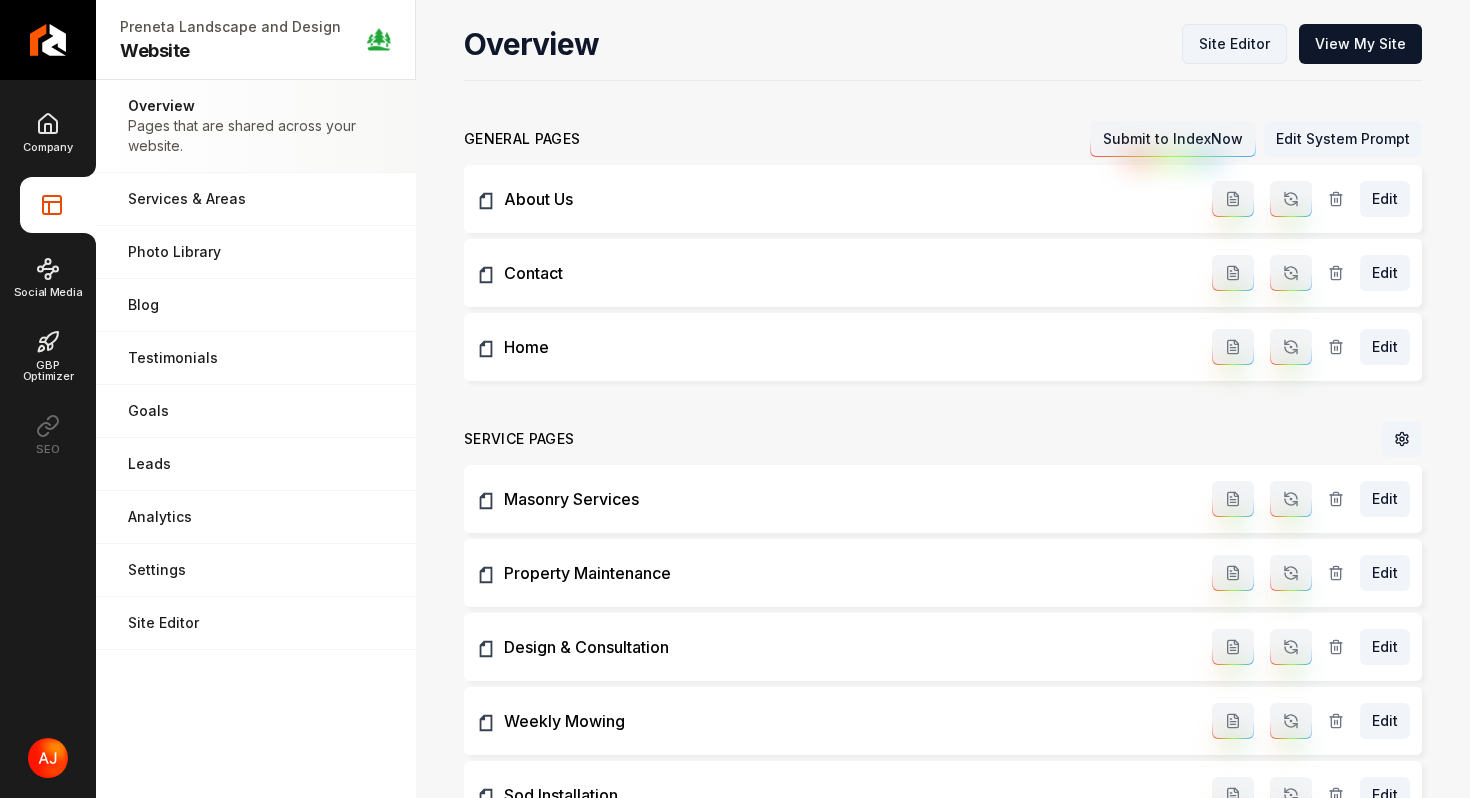 click on "Site Editor" at bounding box center (1234, 44) 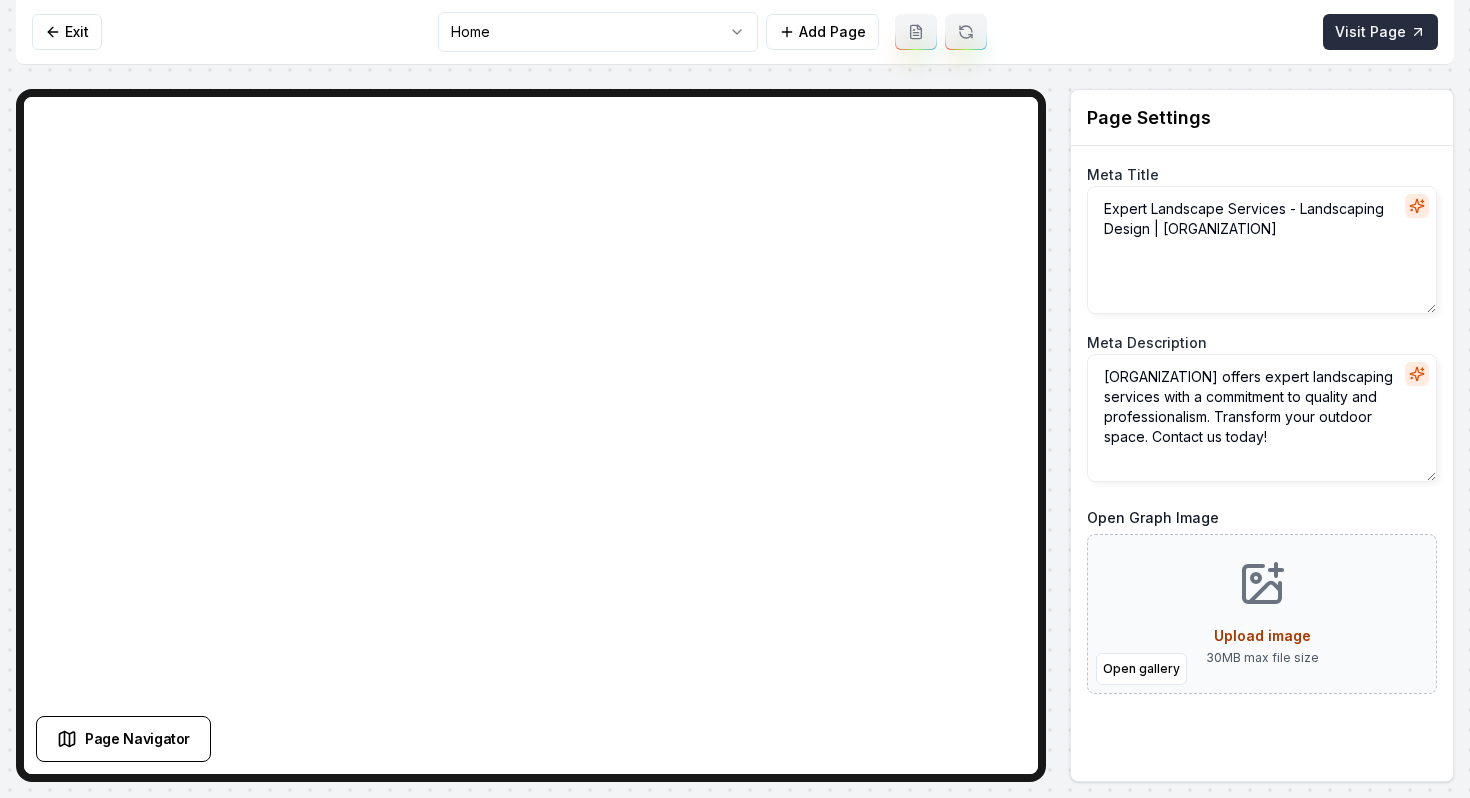 click on "Visit Page" at bounding box center (1380, 32) 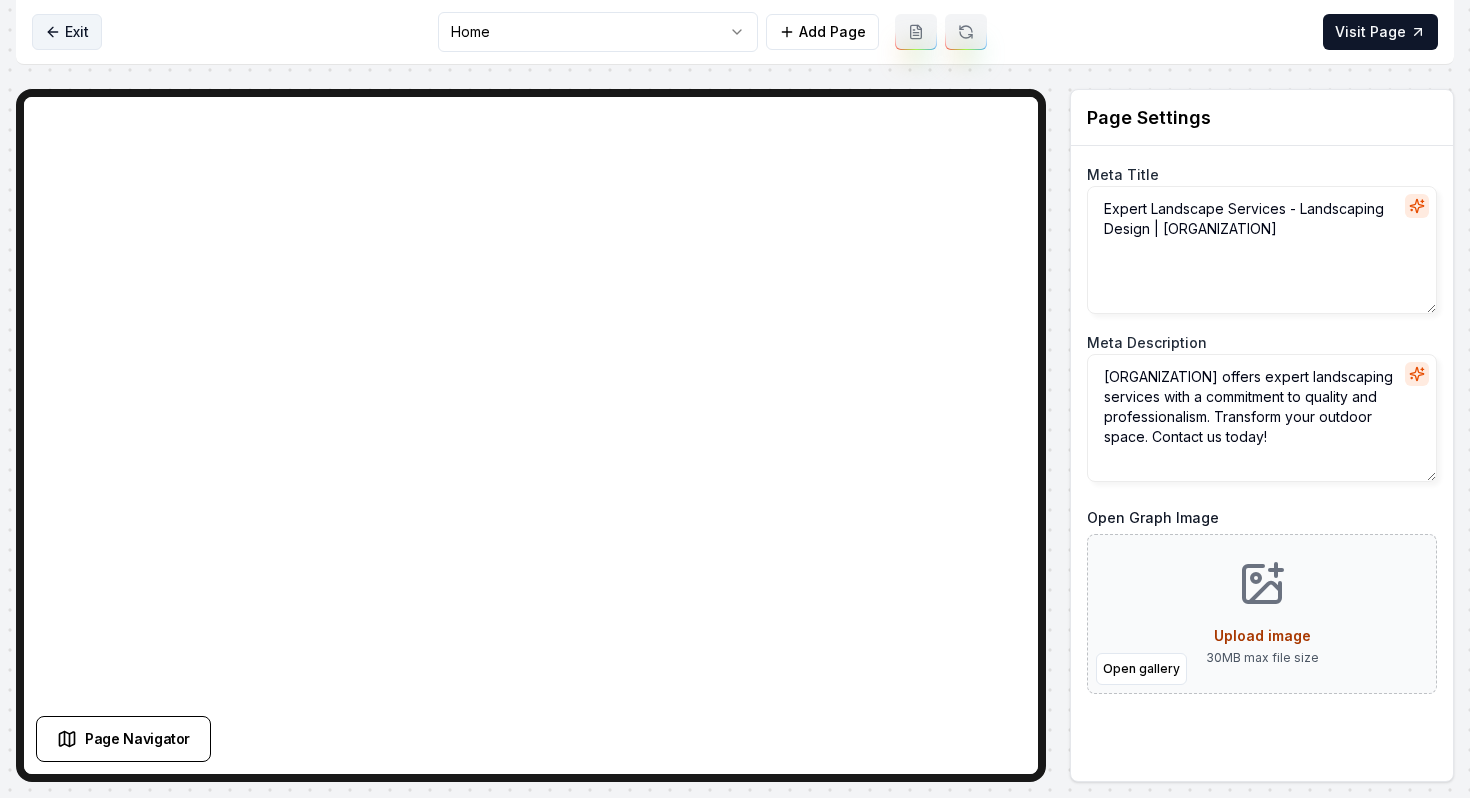 click on "Exit" at bounding box center [67, 32] 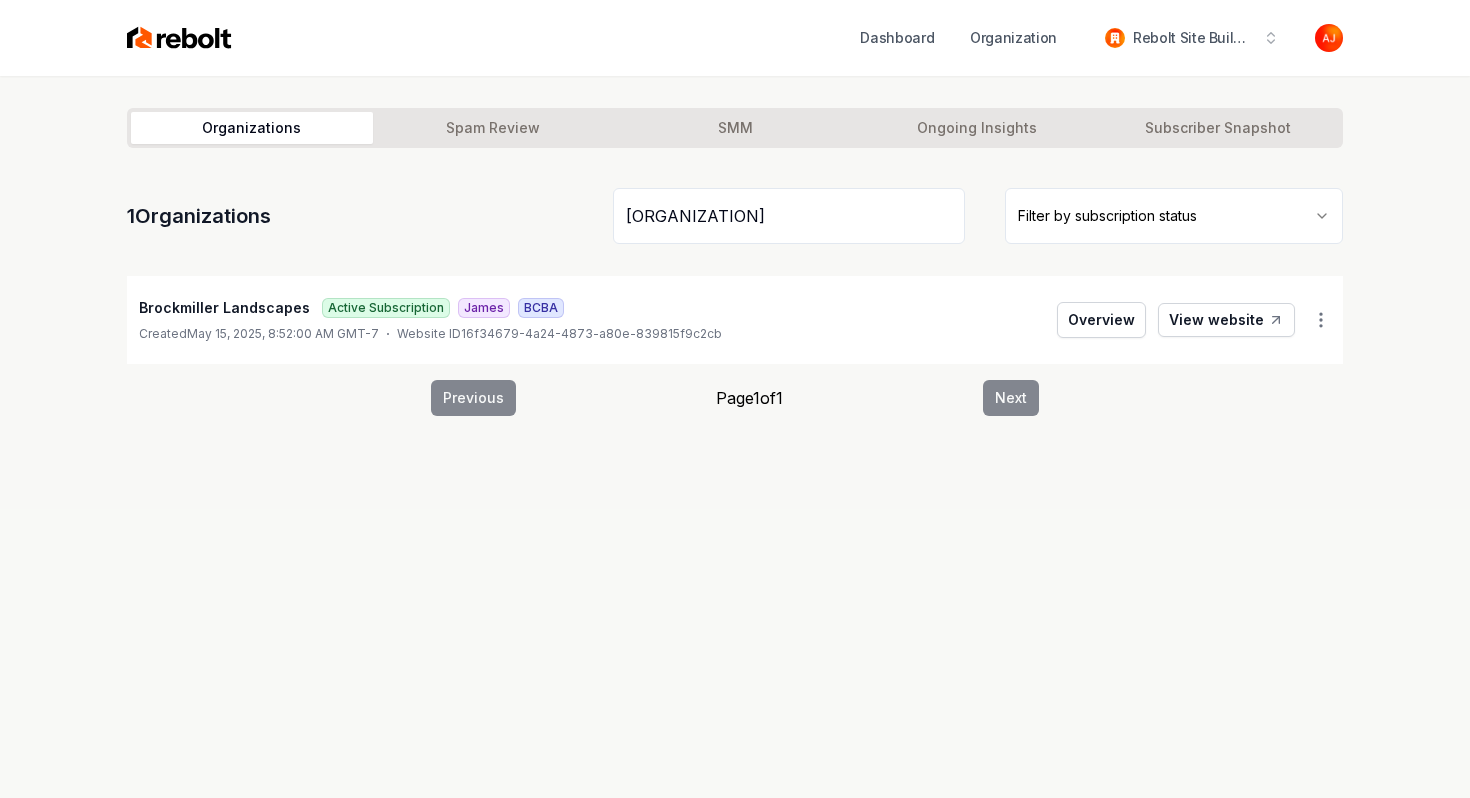 click on "brockmill" at bounding box center [789, 216] 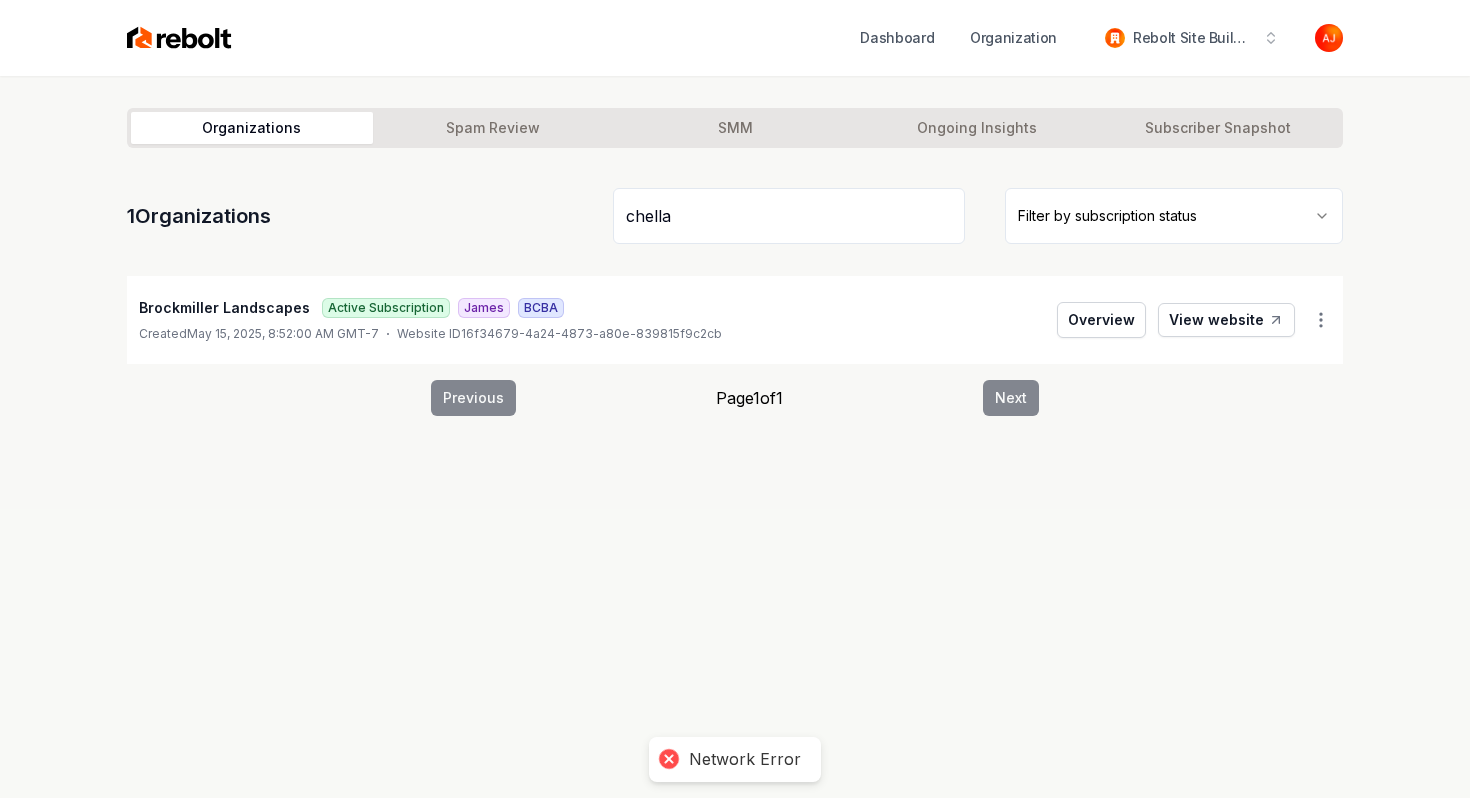 type on "chella" 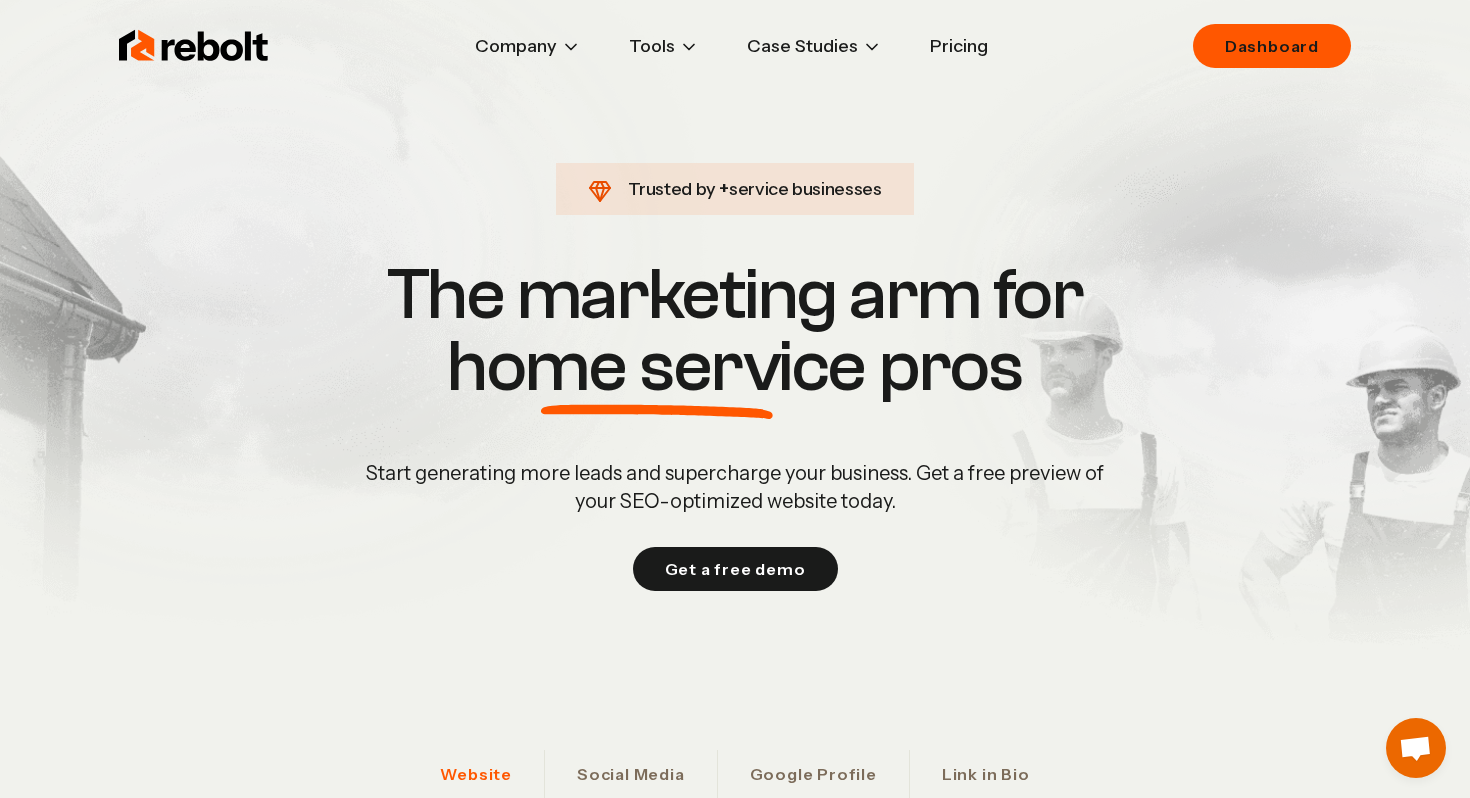 scroll, scrollTop: 0, scrollLeft: 0, axis: both 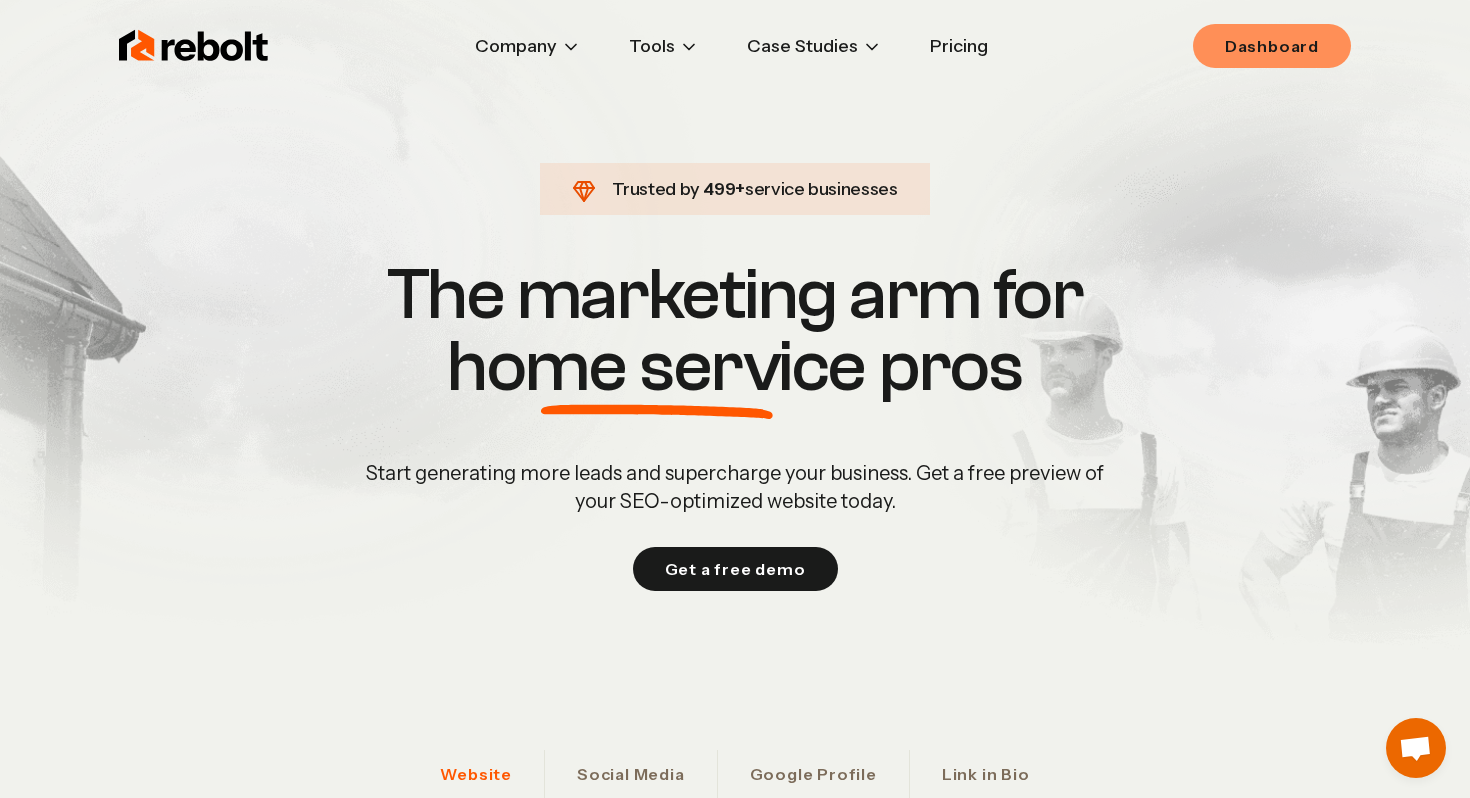 click on "Dashboard" at bounding box center [1272, 46] 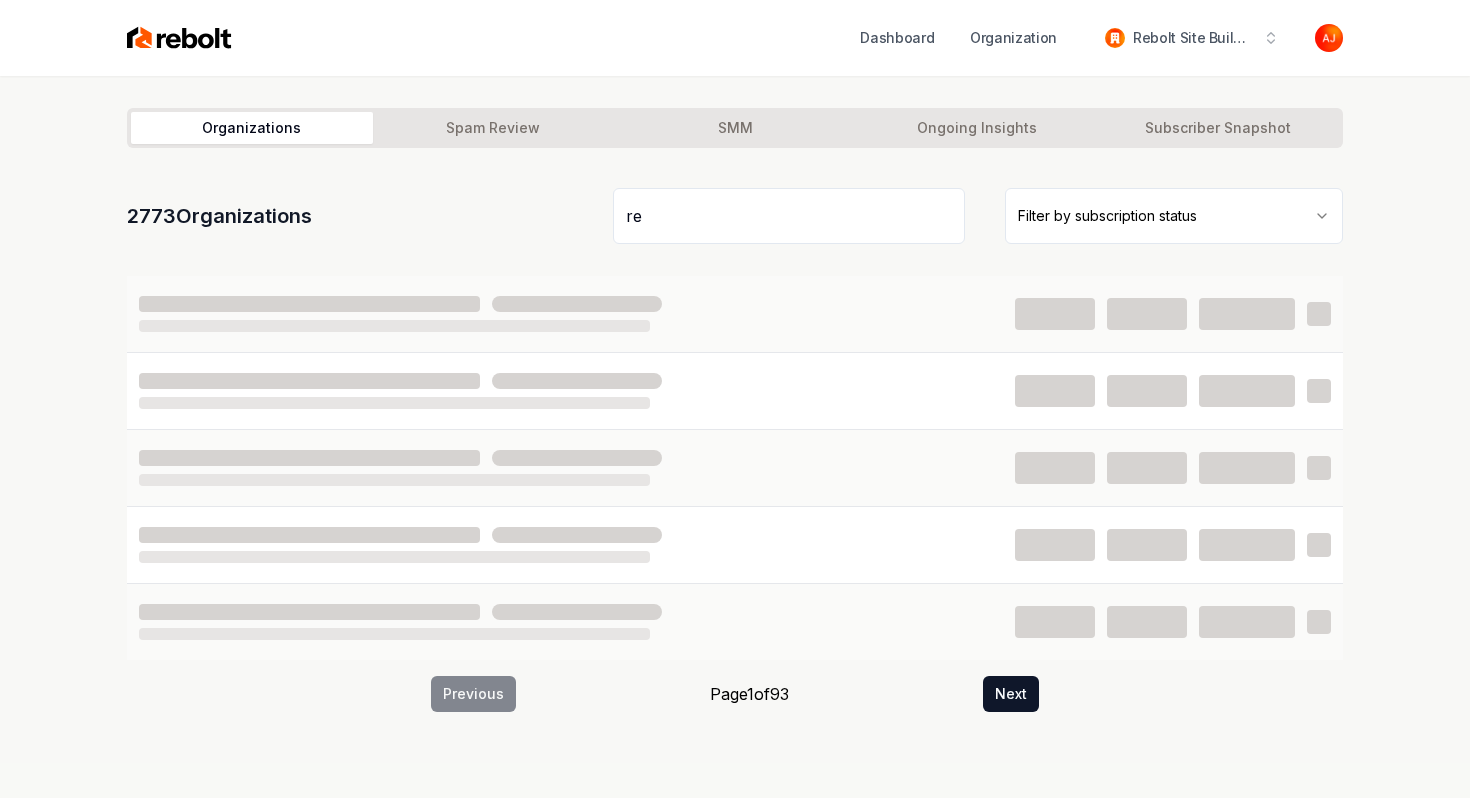 type on "r" 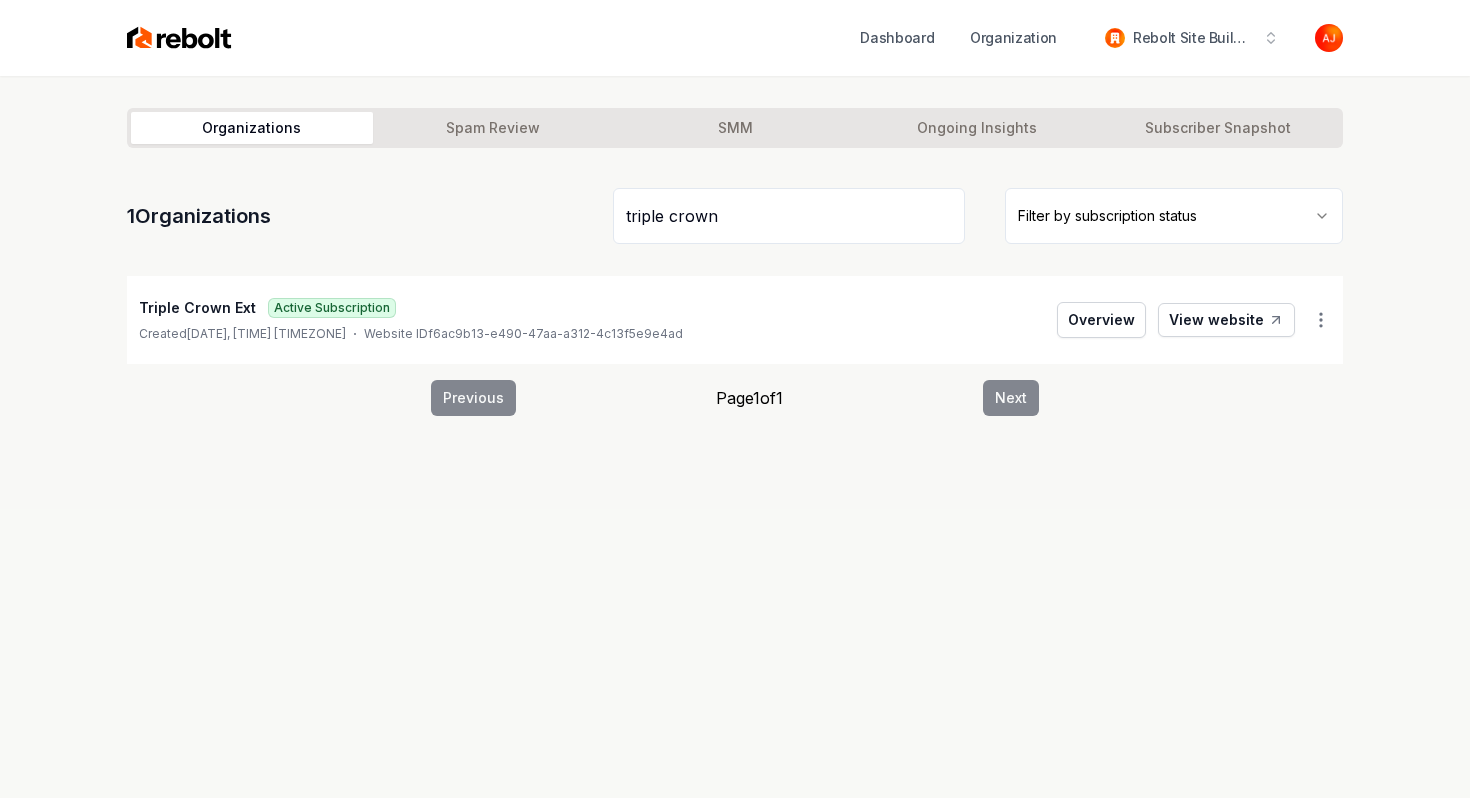 type on "triple crown" 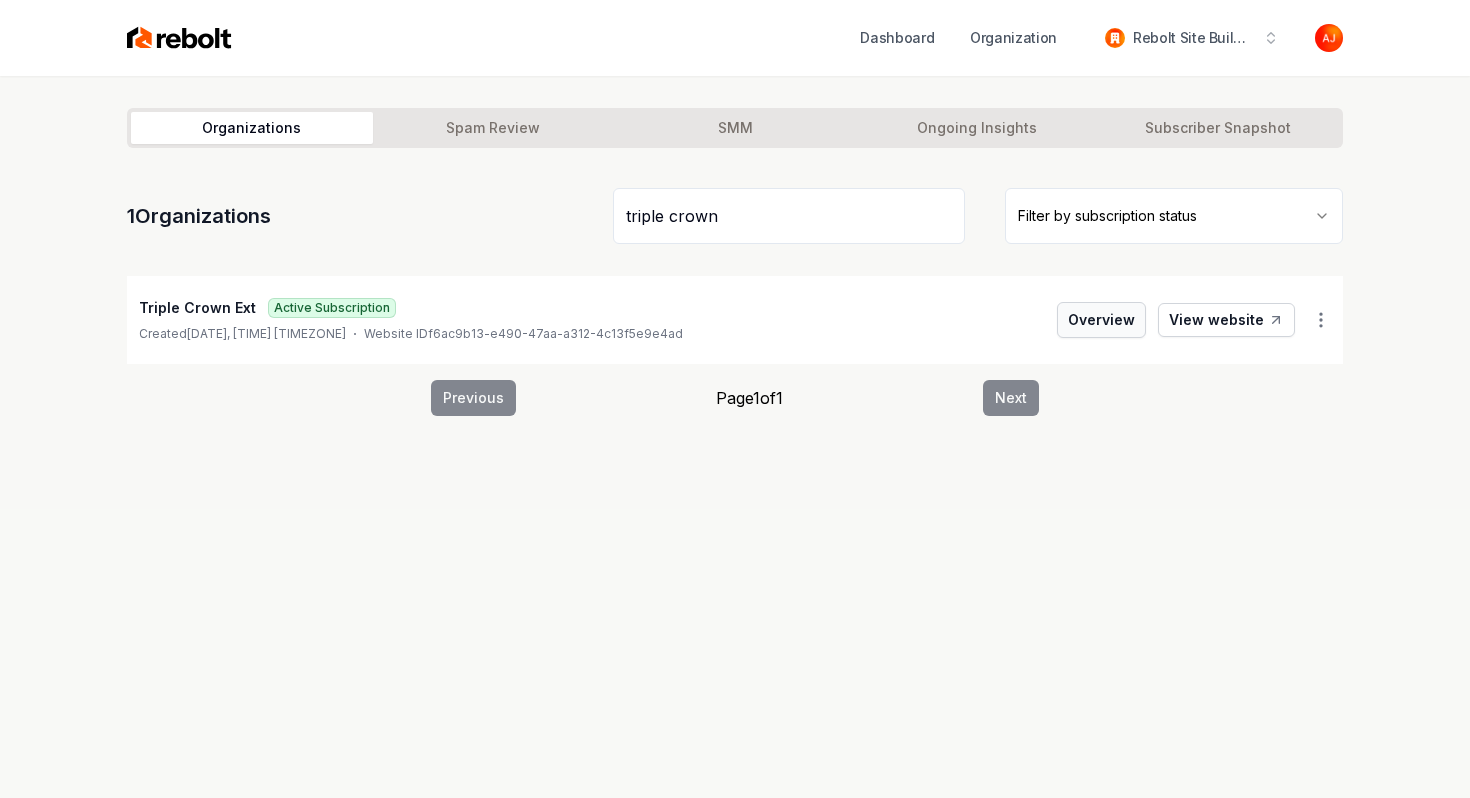 click on "Overview" at bounding box center (1101, 320) 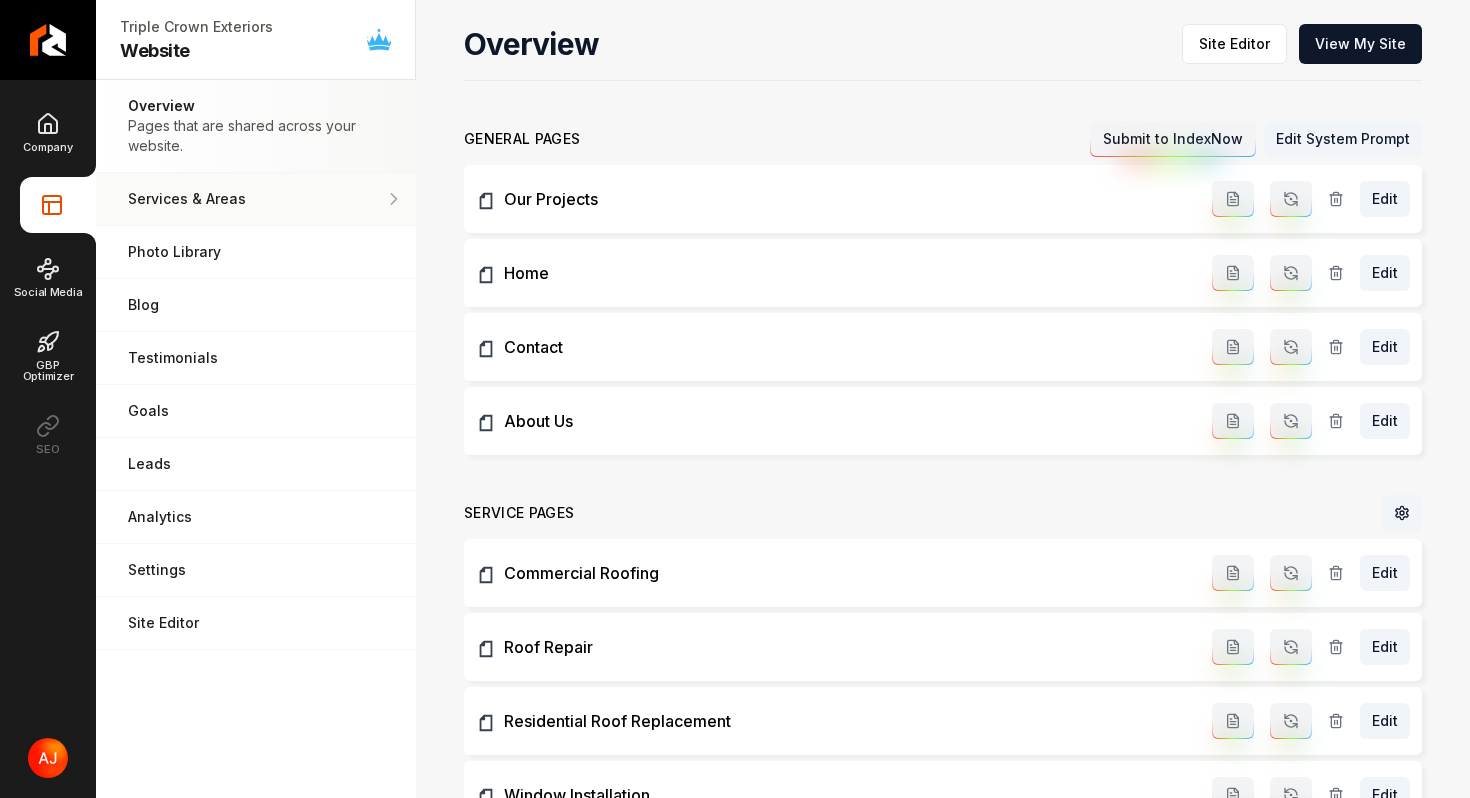 click on "Services & Areas" at bounding box center (256, 199) 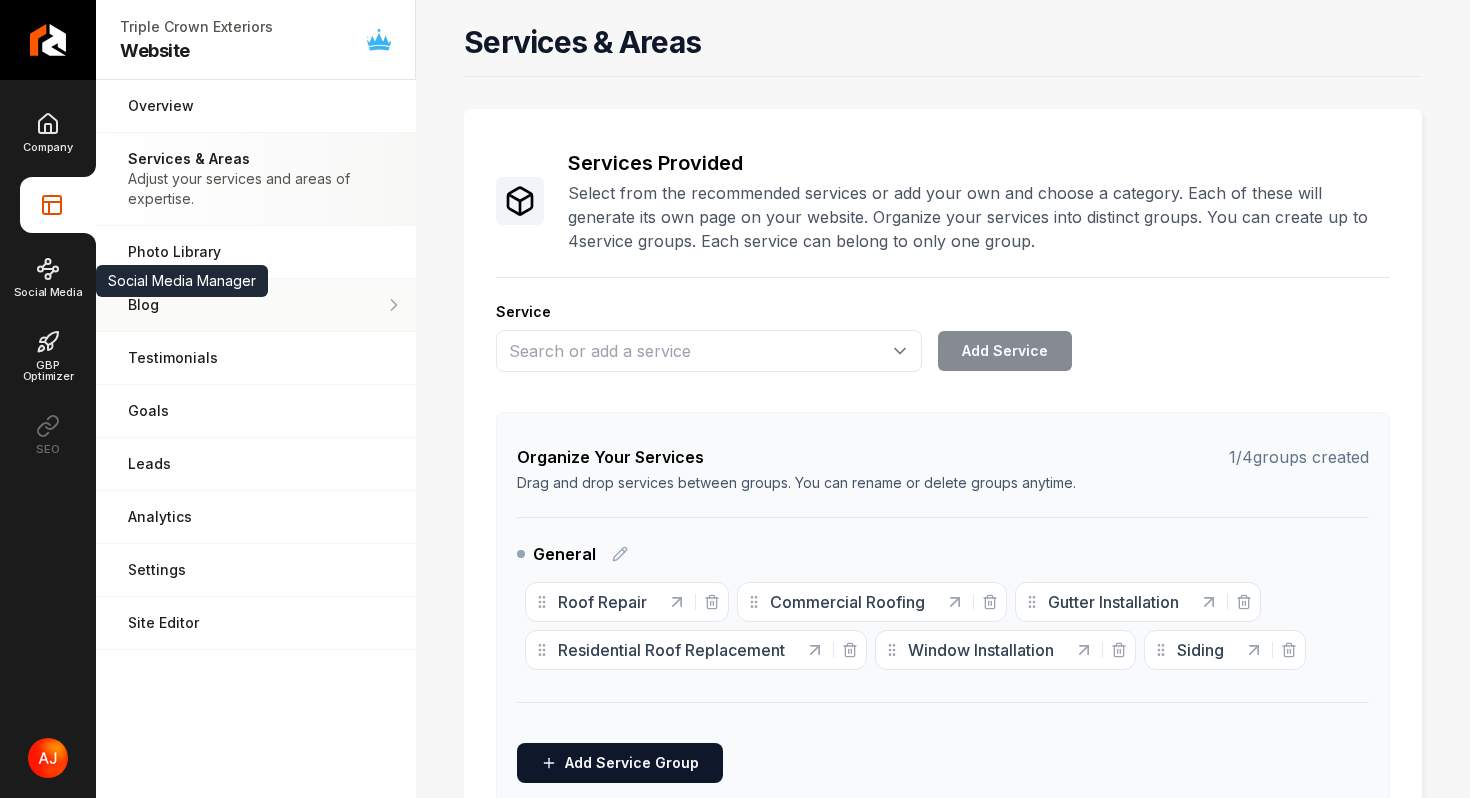 click on "Blog Demonstrate your work via blog posts & project pages." at bounding box center [256, 305] 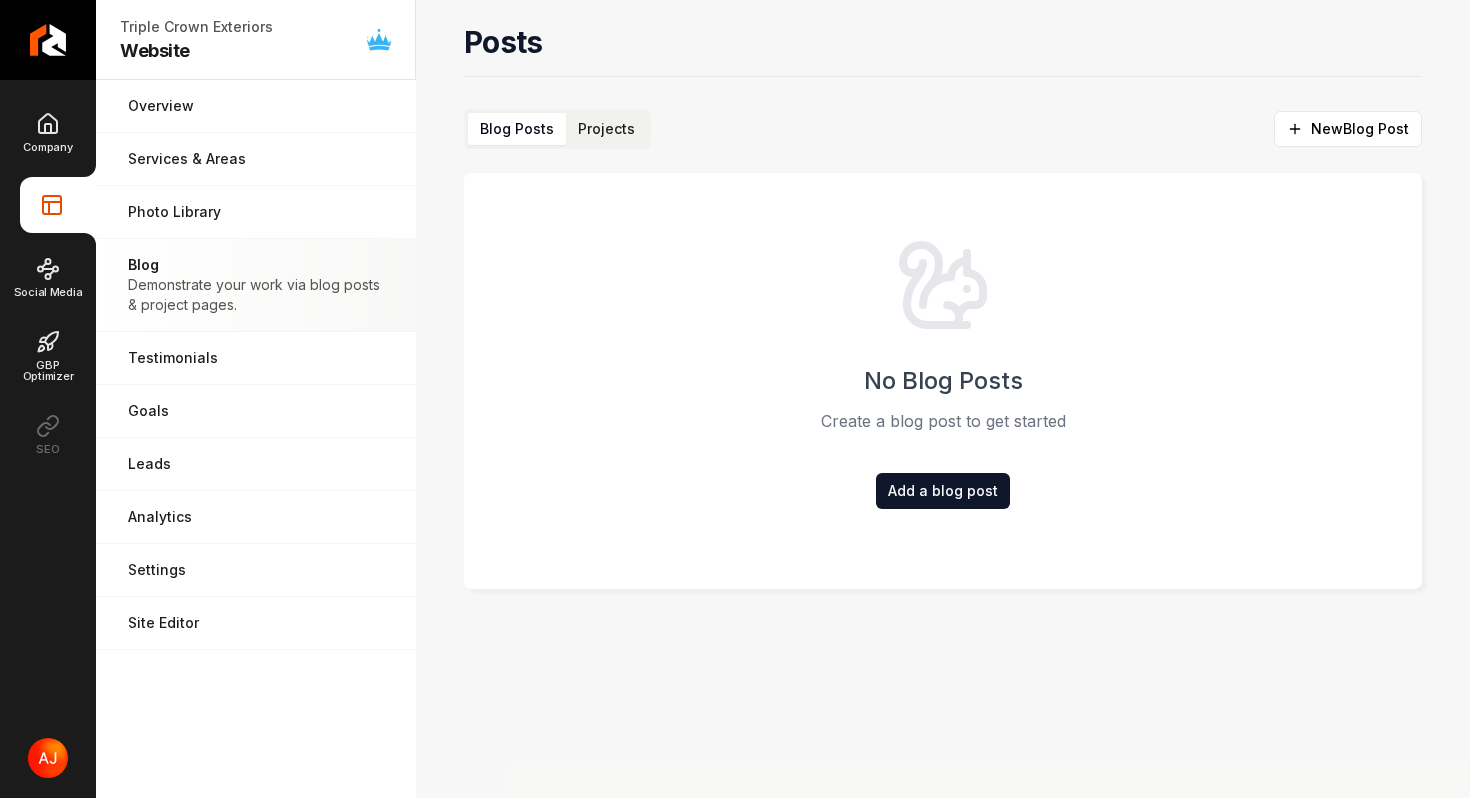 click on "Projects" at bounding box center (606, 129) 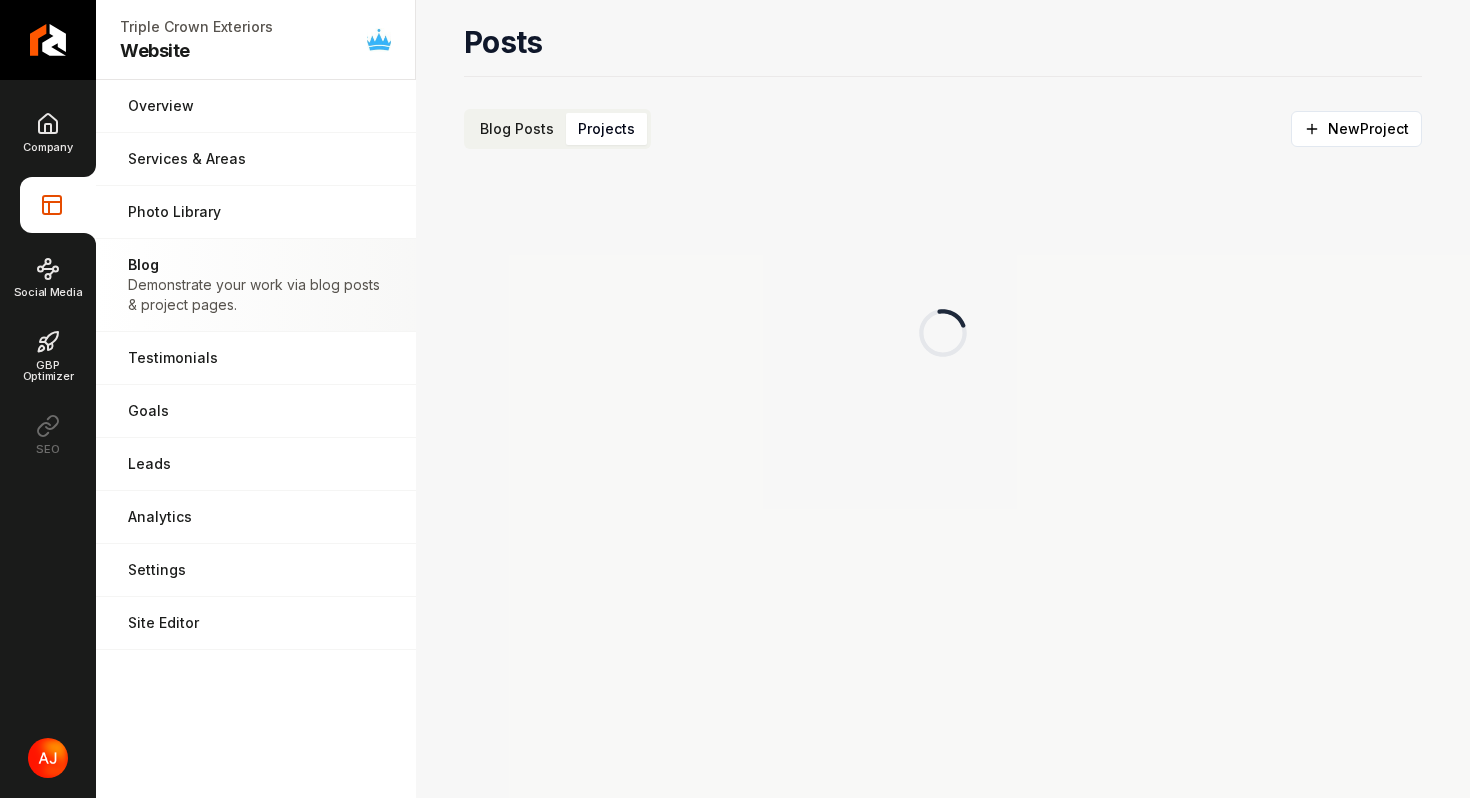 drag, startPoint x: 608, startPoint y: 127, endPoint x: 799, endPoint y: 351, distance: 294.3756 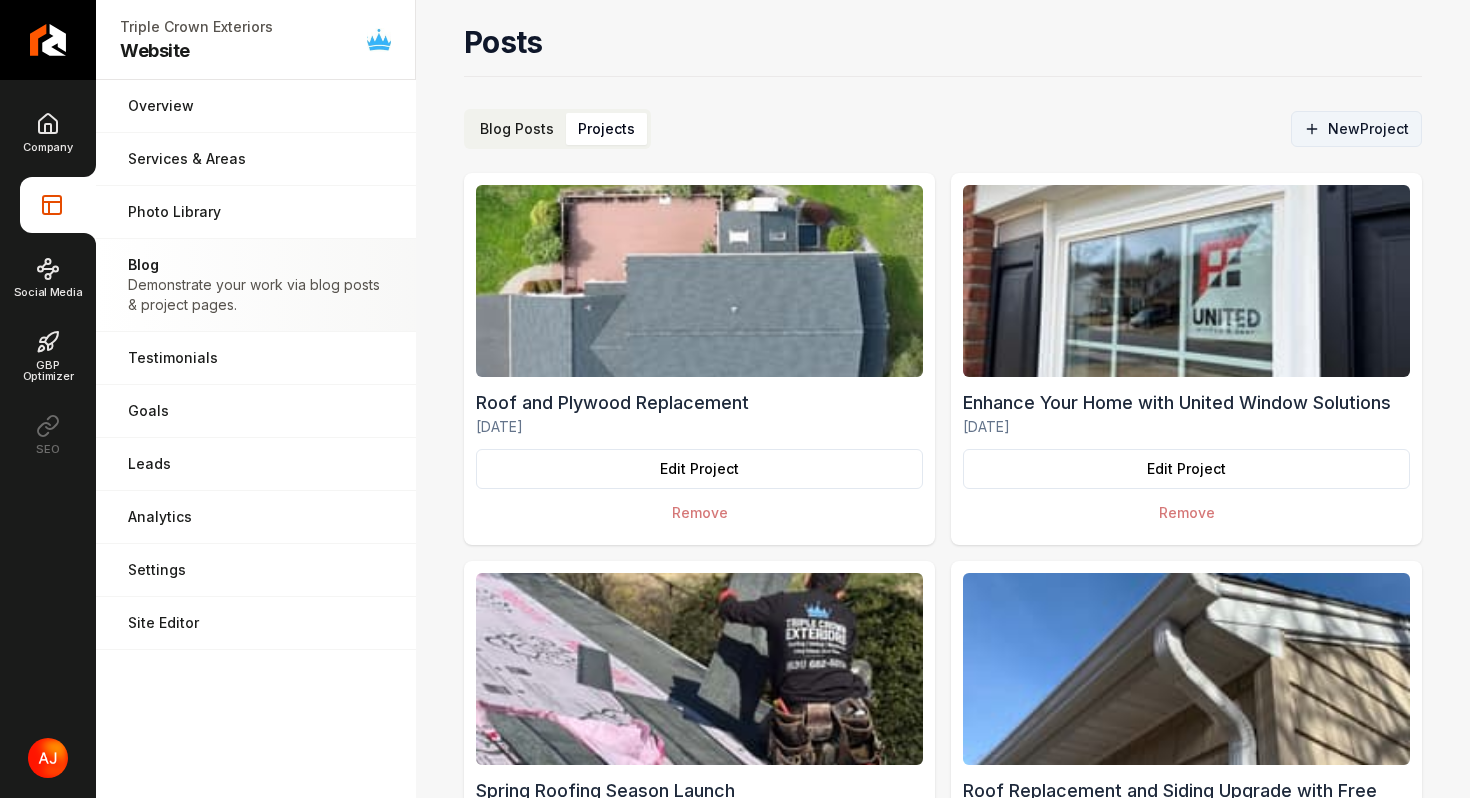 click on "New  Project" at bounding box center (1356, 129) 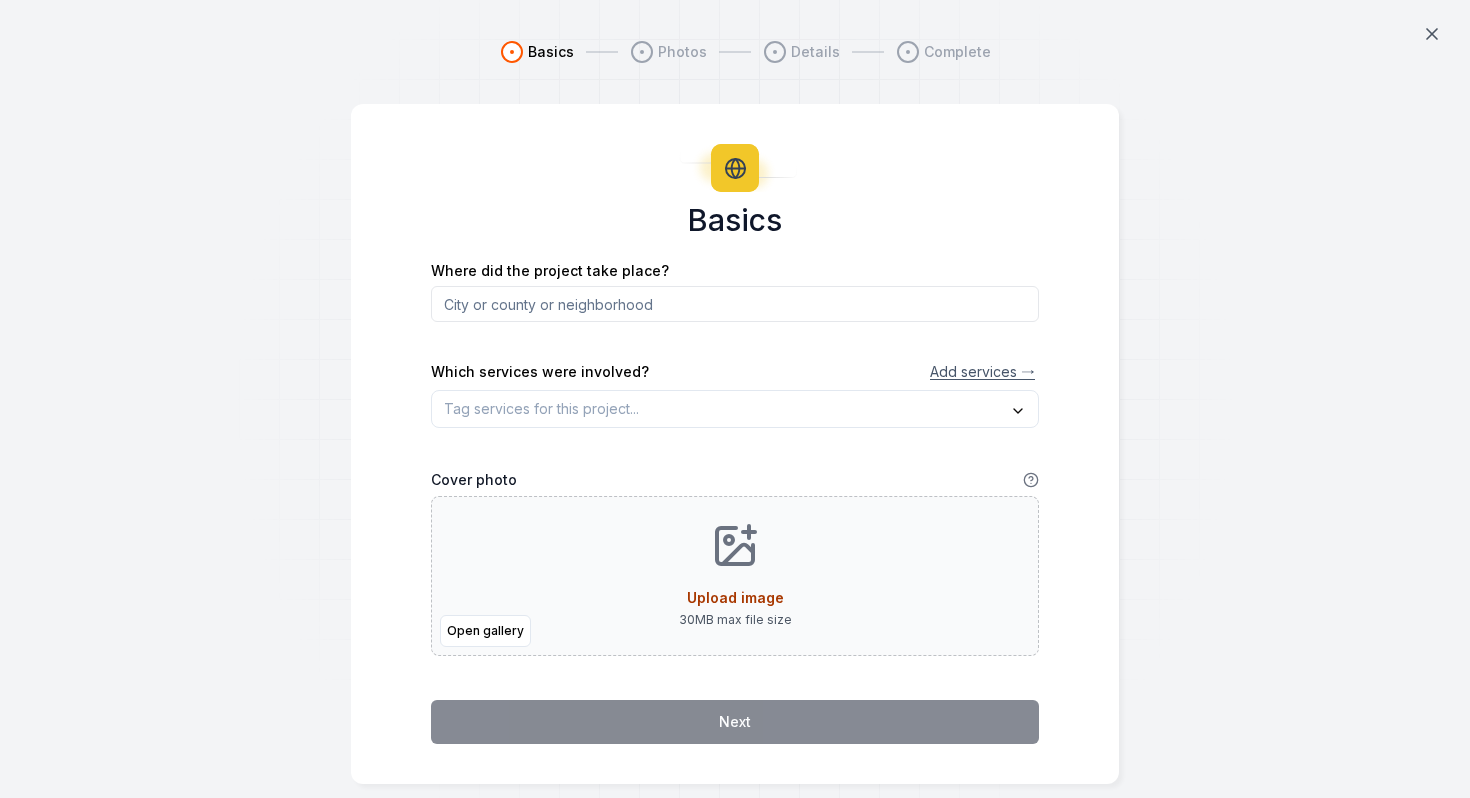 click at bounding box center (735, 304) 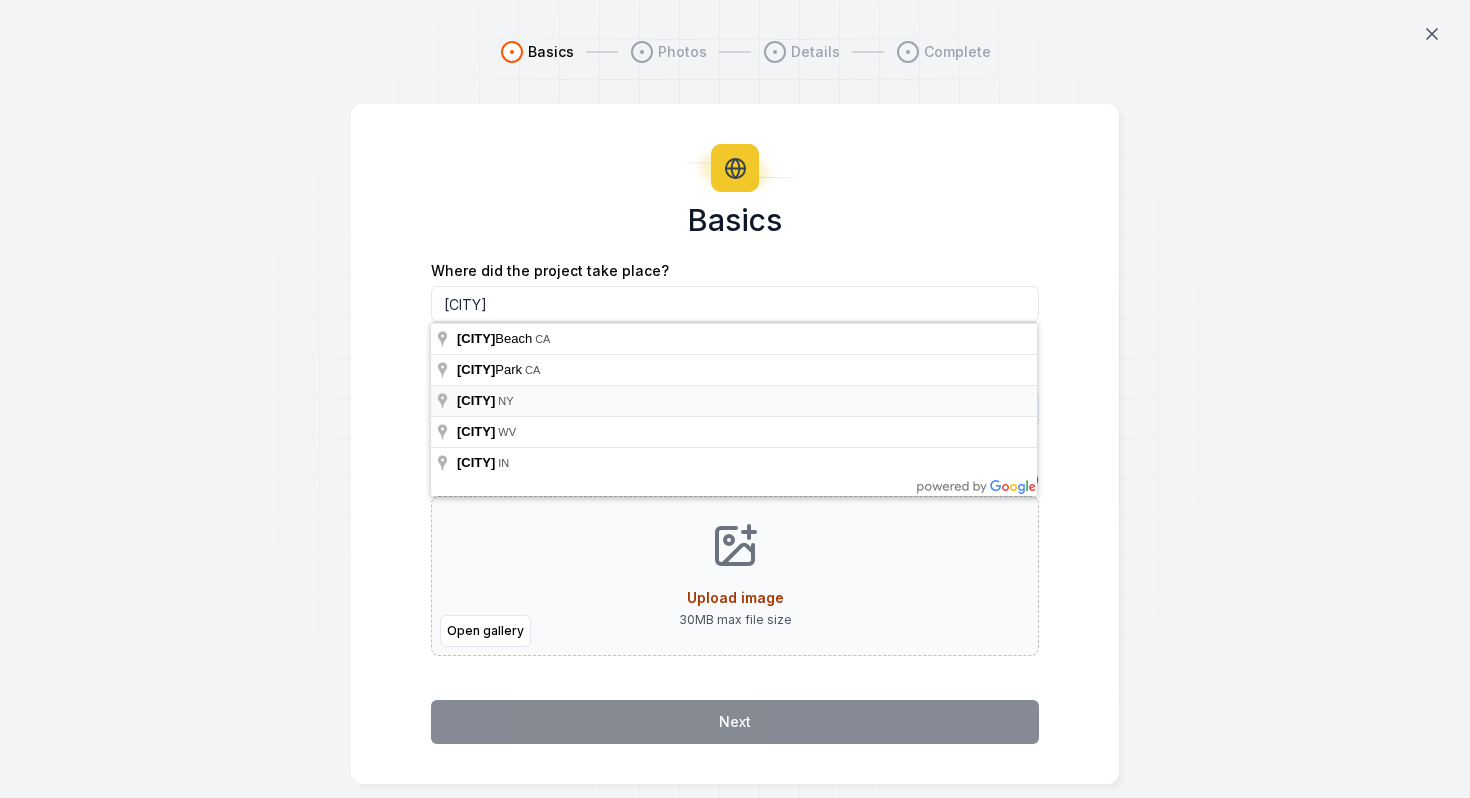 type on "[CITY], [STATE]" 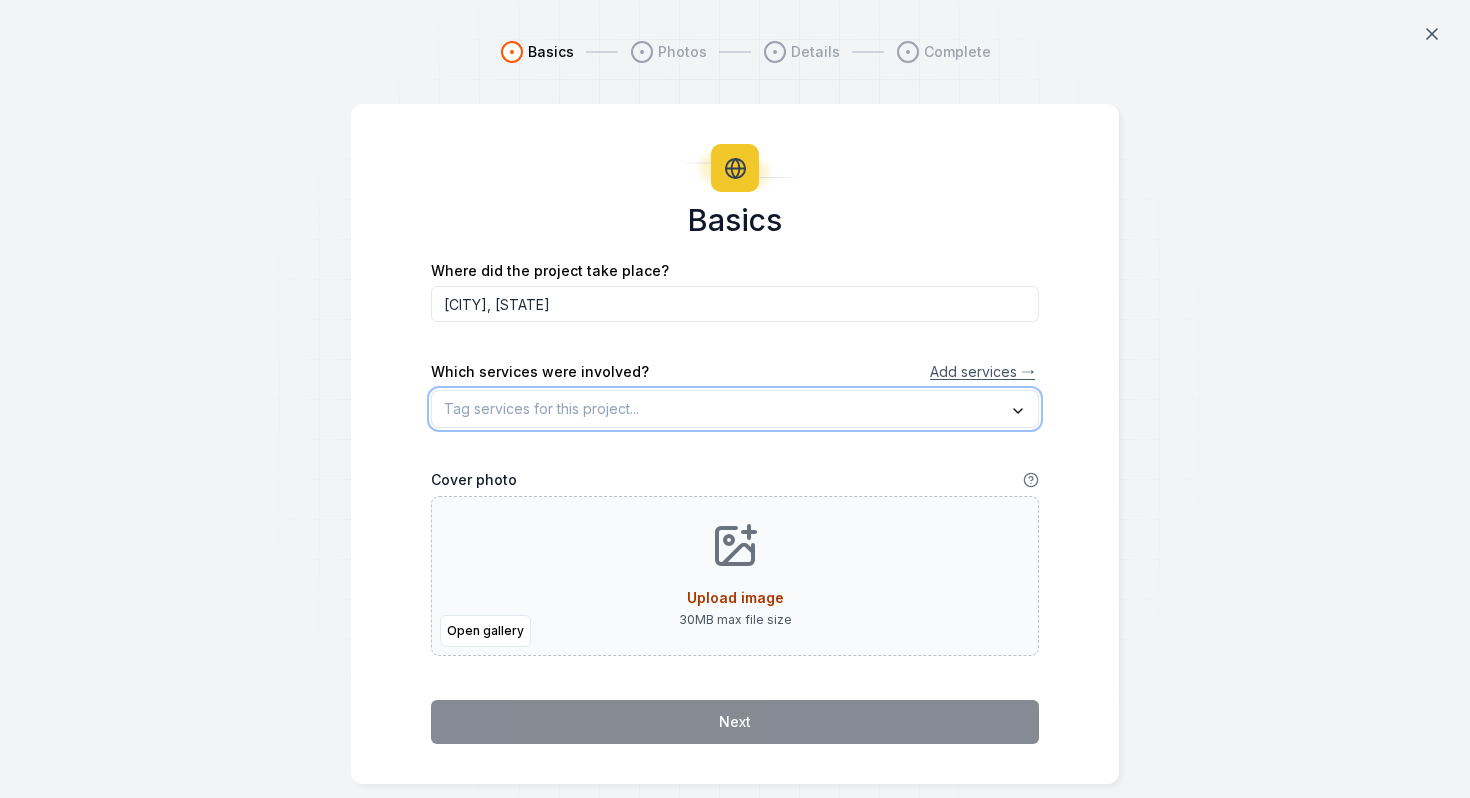 click at bounding box center (735, 409) 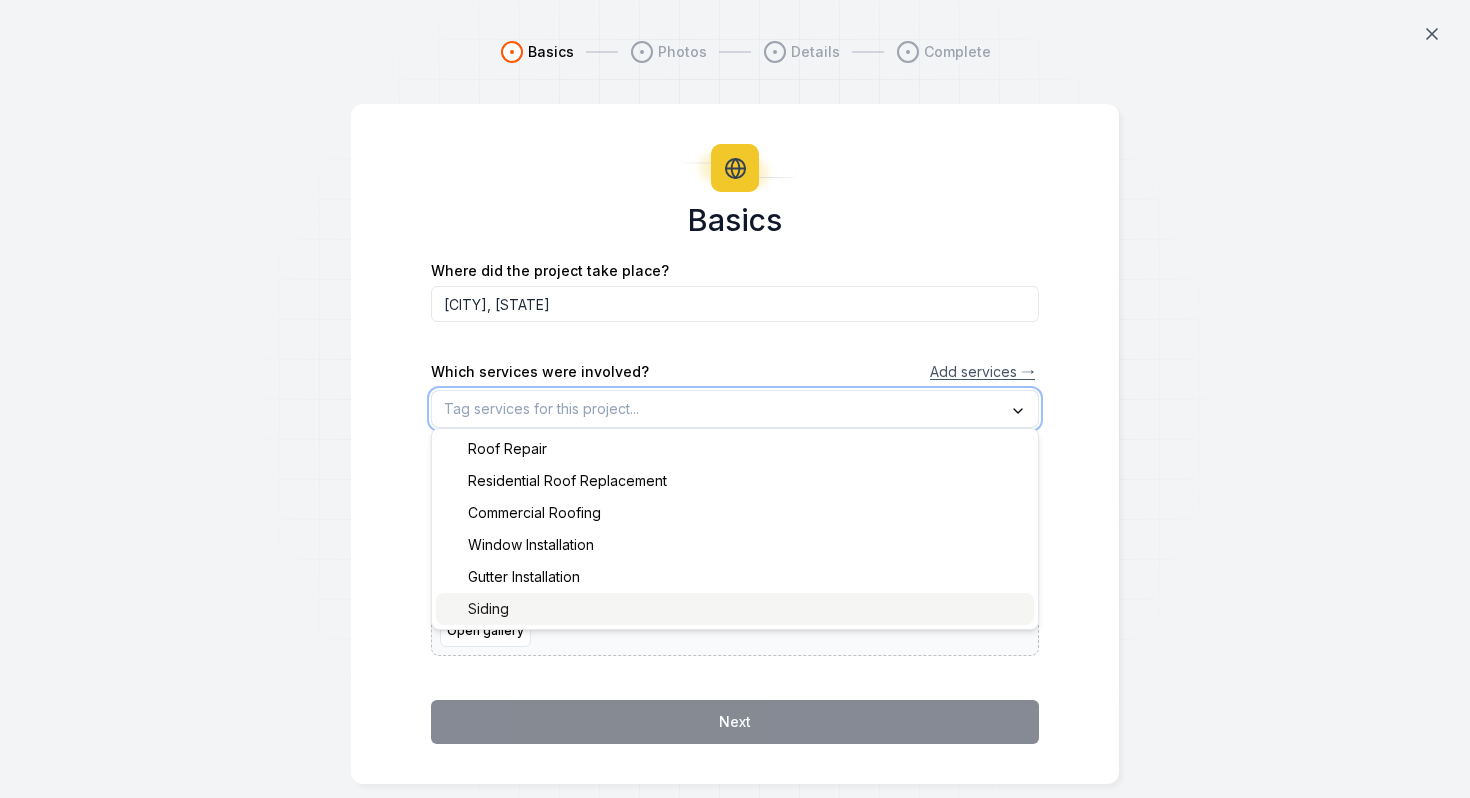 click on "Siding" at bounding box center [735, 609] 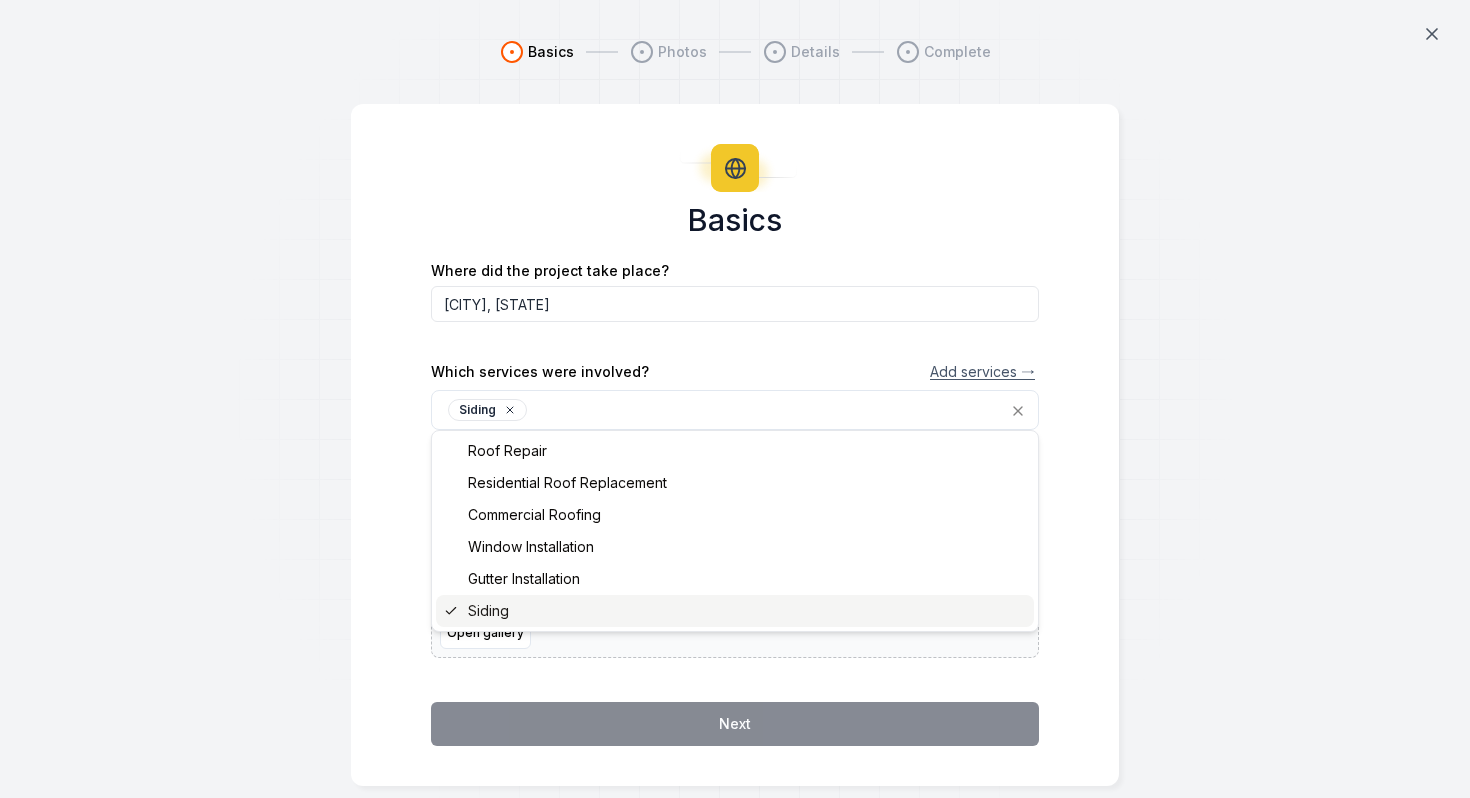 click on "Basics Where did the project take place? [CITY], [STATE] Which services were involved? Add services → Siding  Roof Repair Residential Roof Replacement Commercial Roofing Window Installation Gutter Installation Siding  Cover photo Open gallery Upload image 30  MB max file size Next" at bounding box center (735, 475) 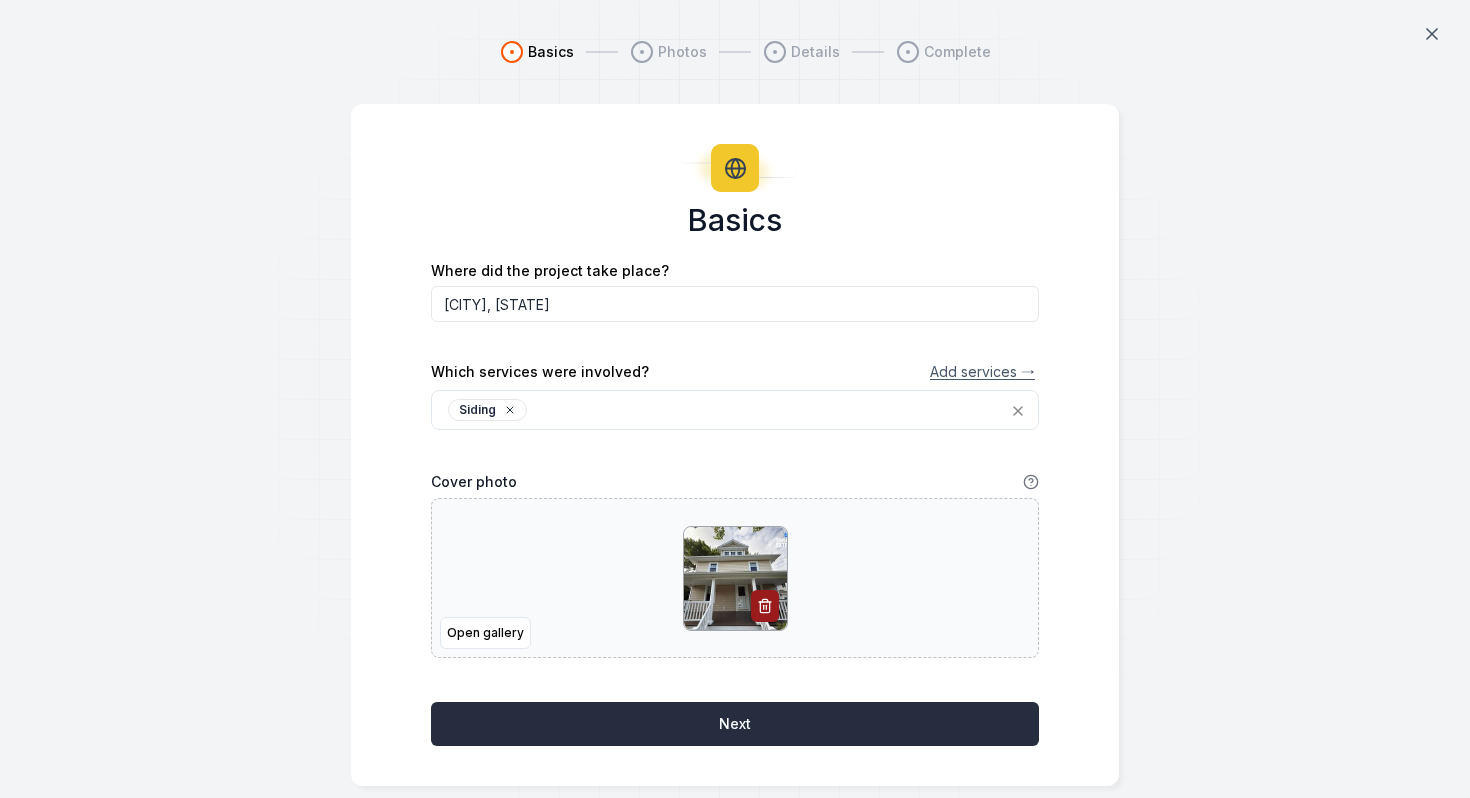 click on "Next" at bounding box center (735, 724) 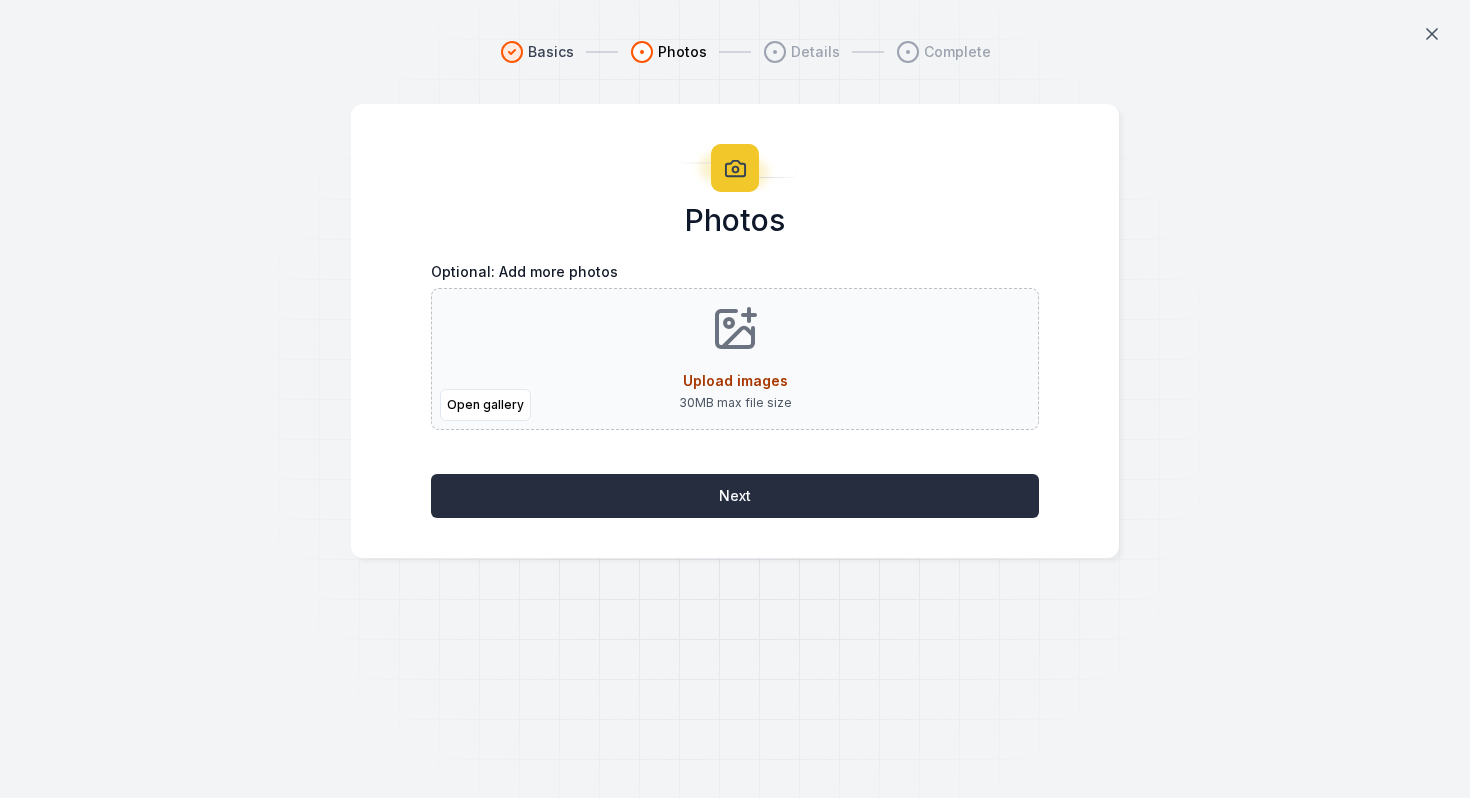 click on "Next" at bounding box center [735, 496] 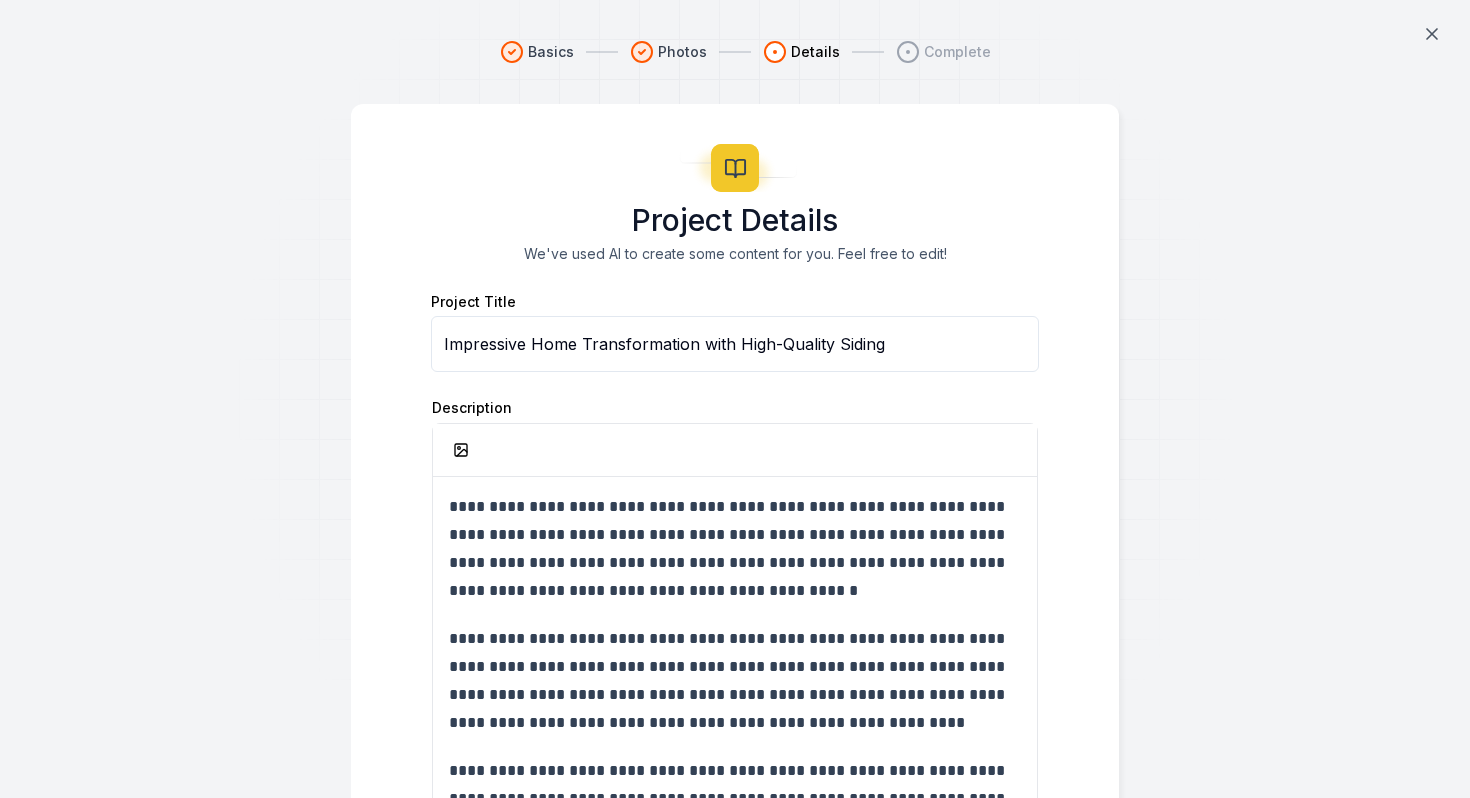 scroll, scrollTop: 222, scrollLeft: 0, axis: vertical 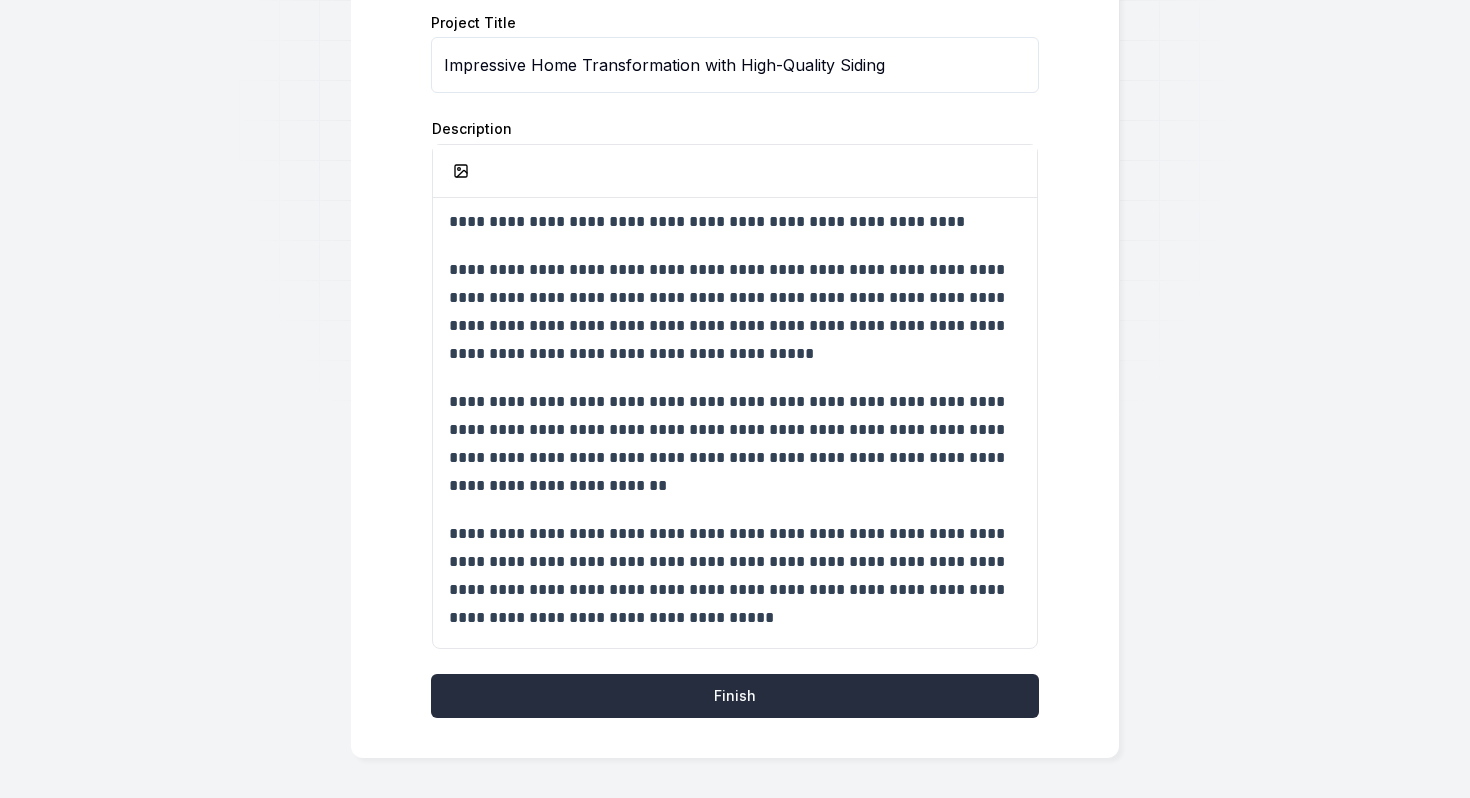 click on "Finish" at bounding box center [735, 696] 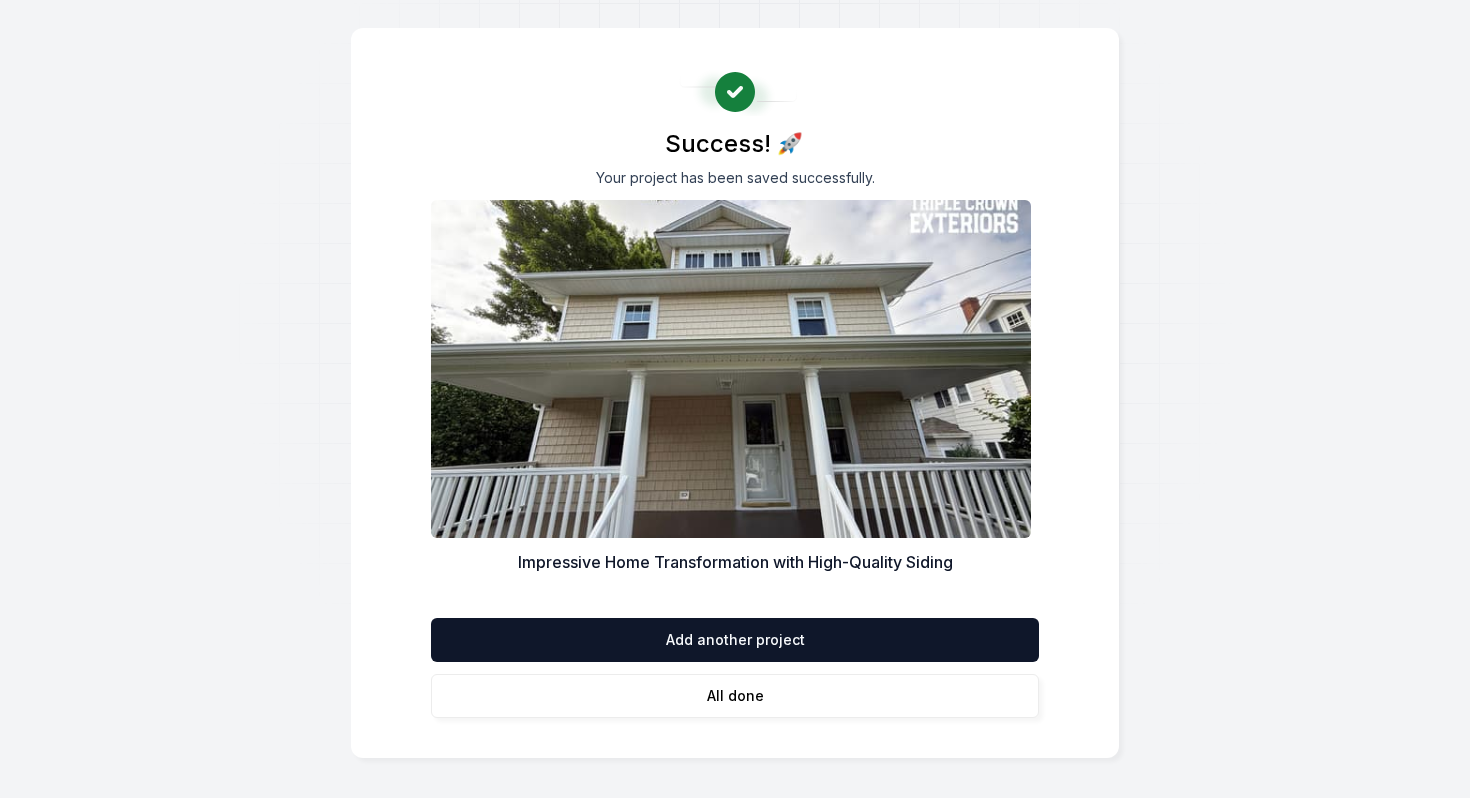 scroll, scrollTop: 75, scrollLeft: 0, axis: vertical 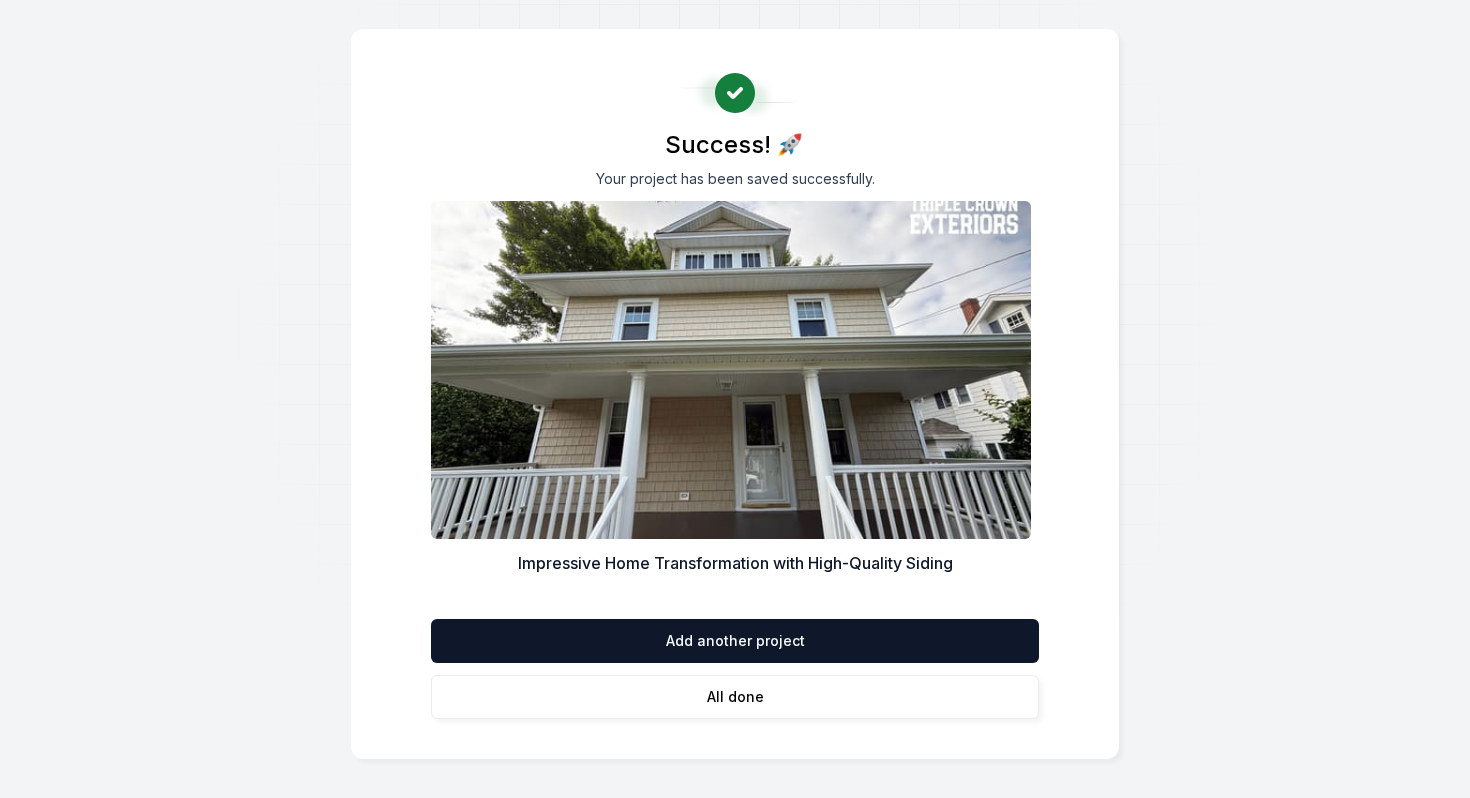 click on "All done" at bounding box center [735, 697] 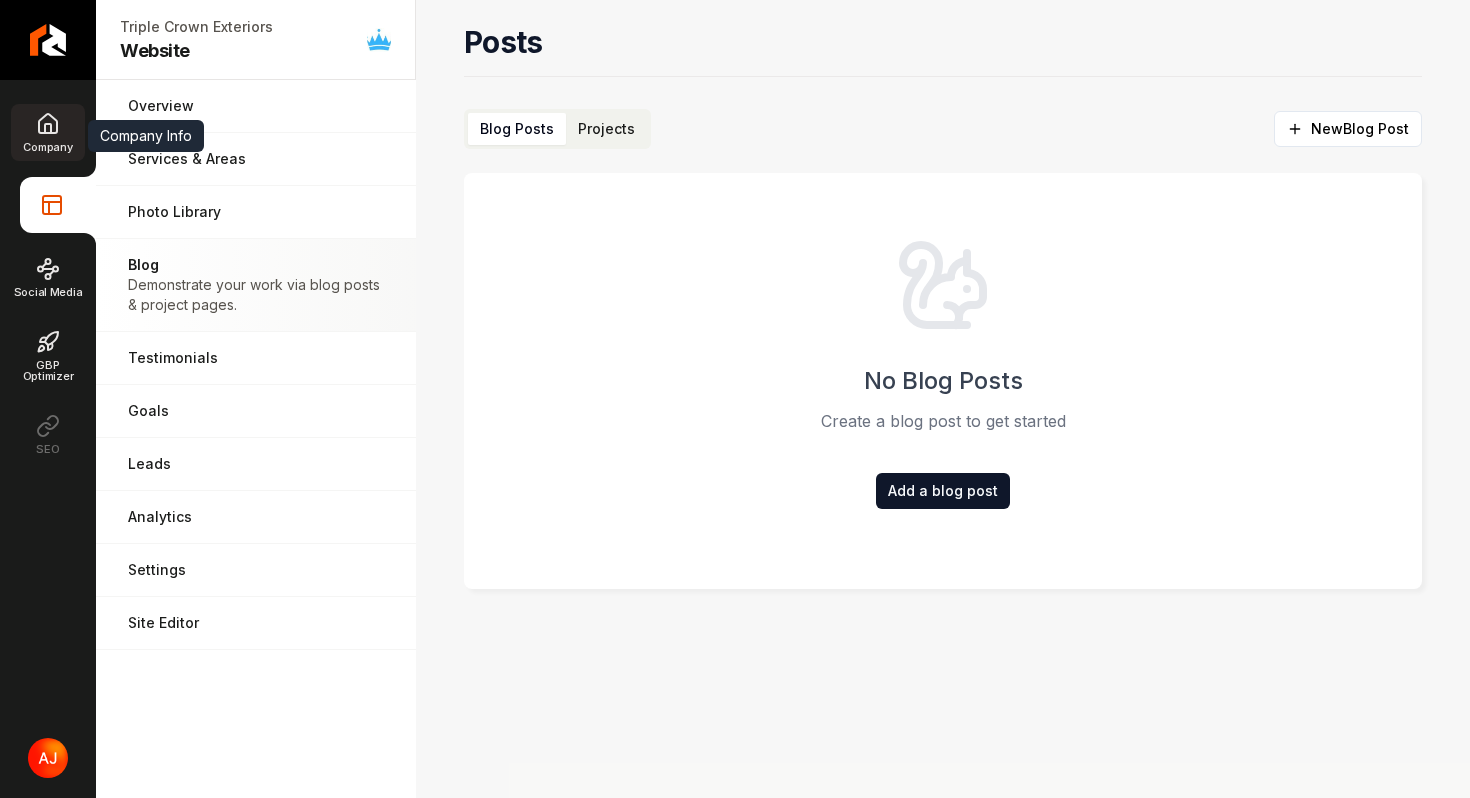click on "Company" at bounding box center [47, 132] 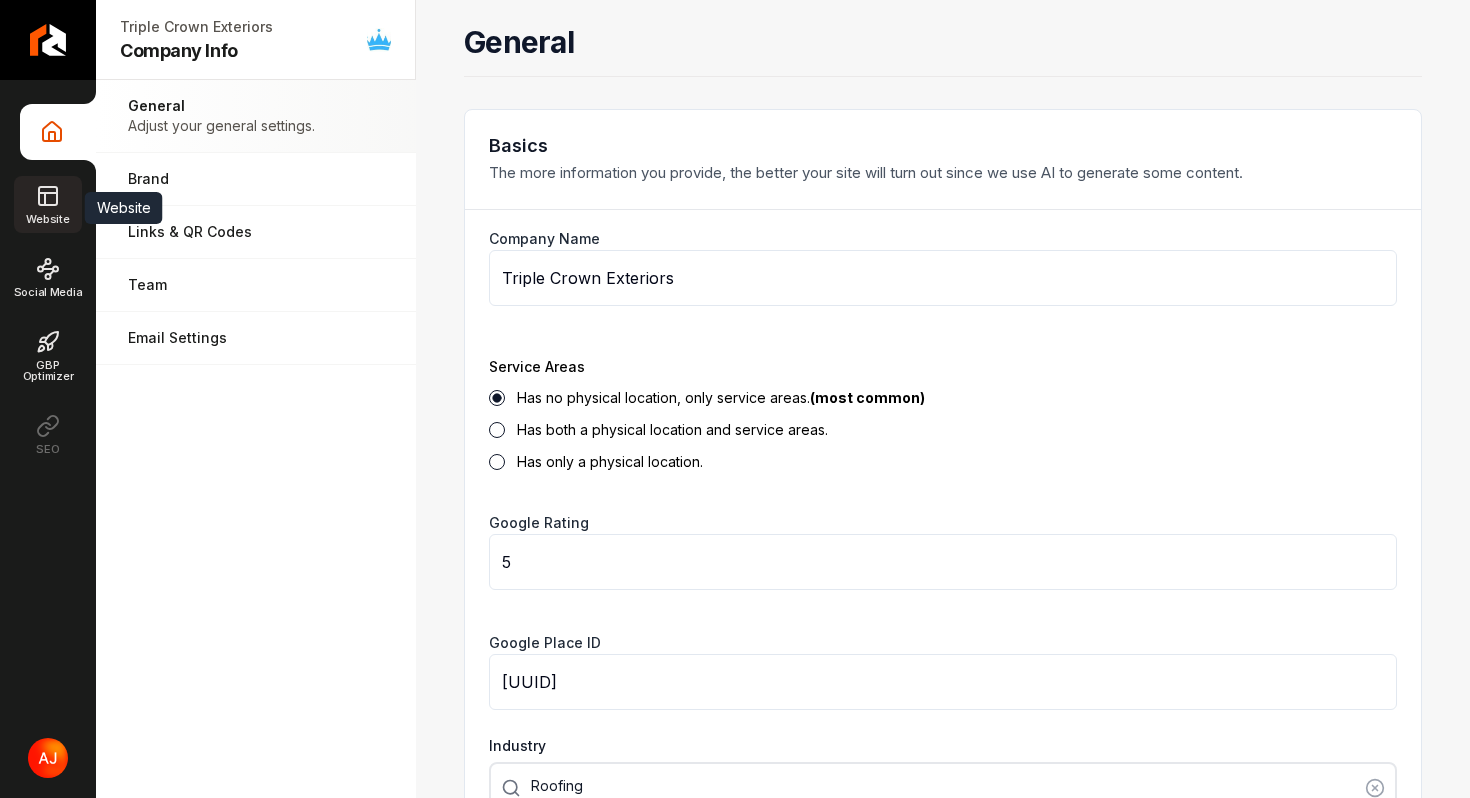 click on "Website" at bounding box center (47, 204) 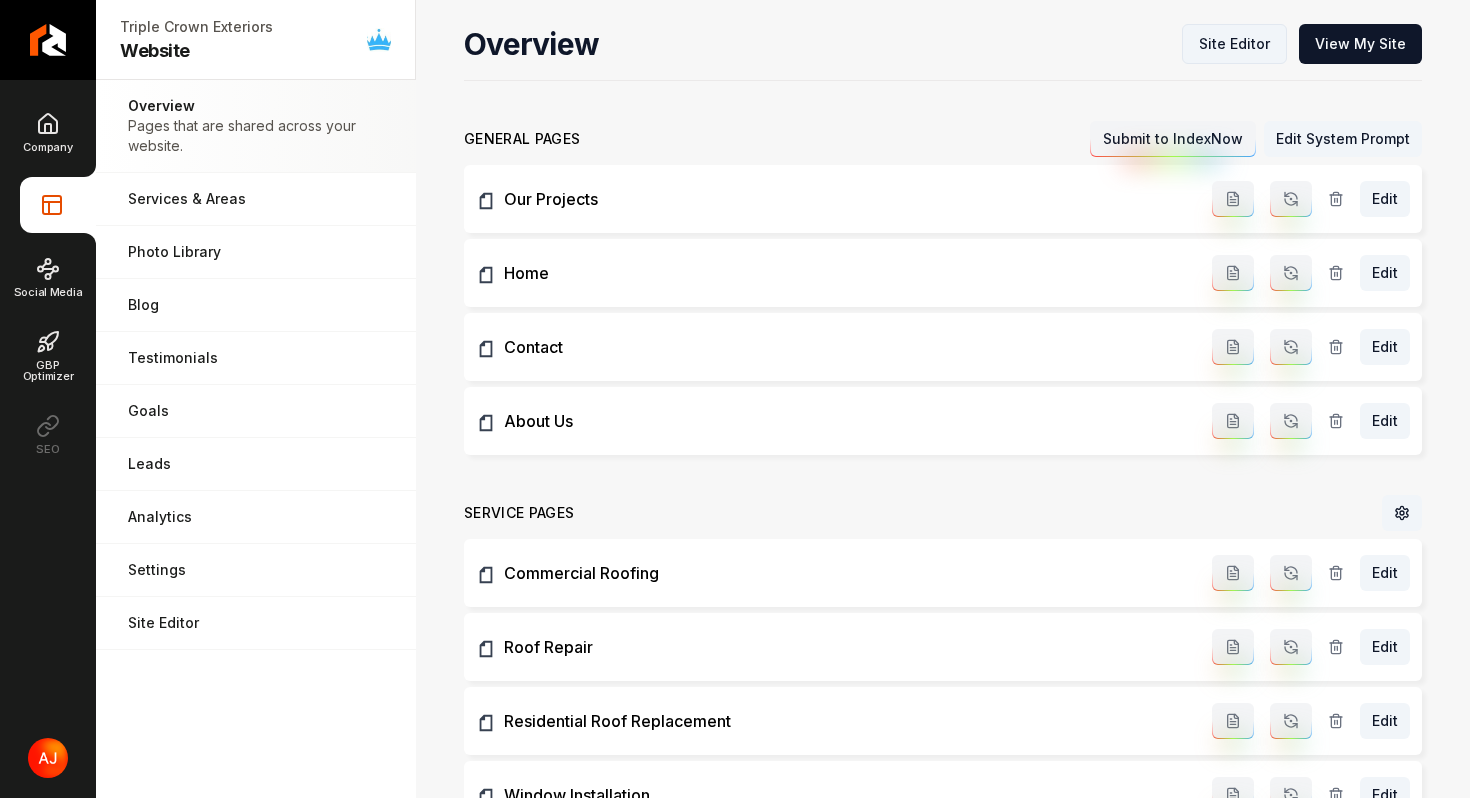 click on "Site Editor" at bounding box center [1234, 44] 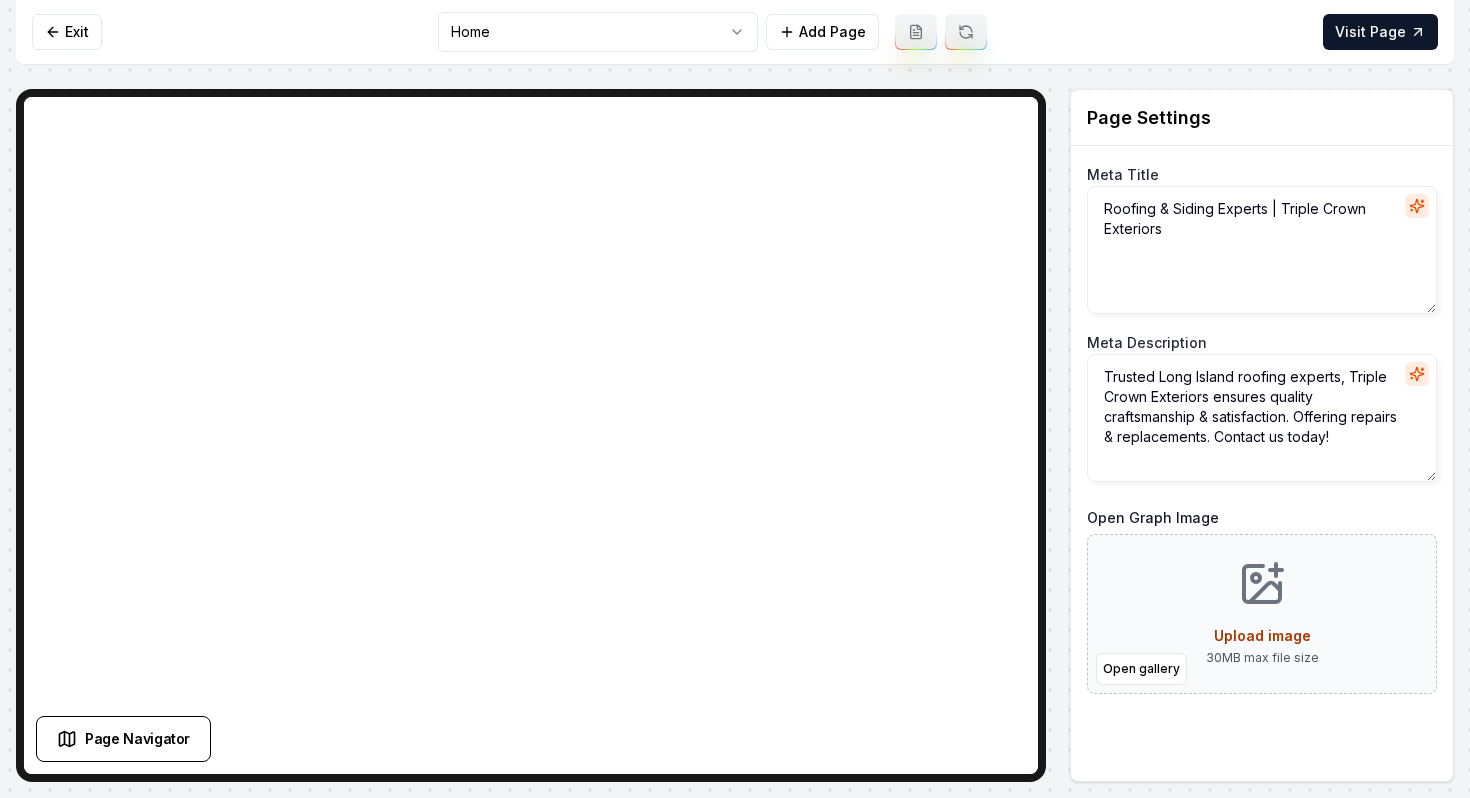 click on "Exit Home Add Page Visit Page  Page Navigator Page Settings Meta Title Roofing & Siding Experts | Triple Crown Exteriors Meta Description Trusted Long Island roofing experts, Triple Crown Exteriors ensures quality craftsmanship & satisfaction. Offering repairs & replacements. Contact us today! Open Graph Image Open gallery Upload image 30  MB max file size Discard Changes Save Section Editor Unsupported section type" at bounding box center (735, 391) 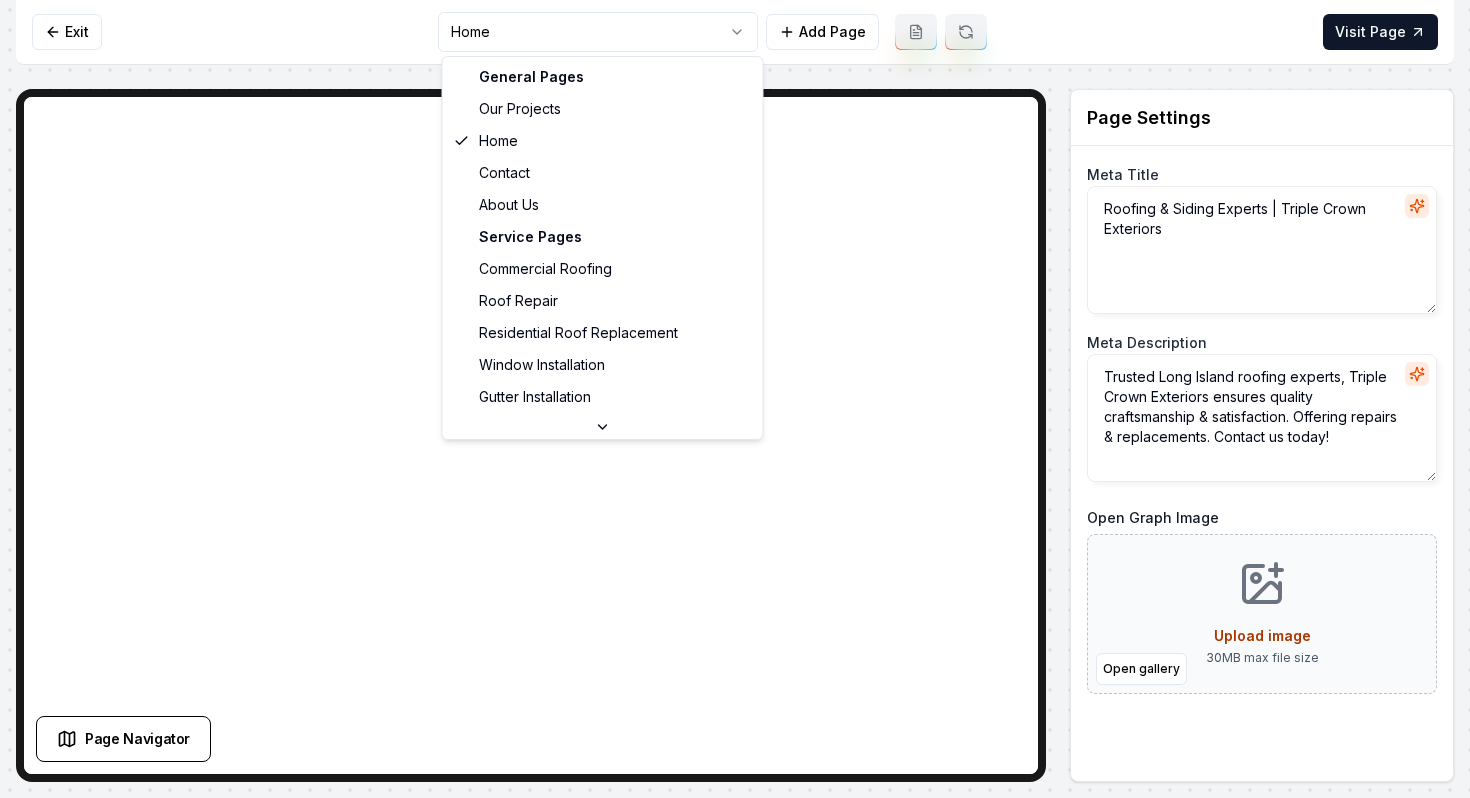 click on "Computer Required This feature is only available on a computer. Please switch to a computer to edit your site. Go back  Exit Home Add Page Visit Page  Page Navigator Page Settings Meta Title Roofing & Siding Experts | Triple Crown Exteriors Meta Description Trusted Long Island roofing experts, Triple Crown Exteriors ensures quality craftsmanship & satisfaction. Offering repairs & replacements. Contact us today! Open Graph Image Open gallery Upload image 30  MB max file size Discard Changes Save Section Editor Unsupported section type General Pages Our Projects Home Contact About Us Service Pages Commercial Roofing Roof Repair Residential Roof Replacement Window Installation Gutter Installation Siding  Service Area Pages [CITY], [STATE] [CITY], [STATE] [CITY], [STATE] [CITY], [STATE] [CITY], [STATE] [CITY], [STATE] [CITY], [STATE] [CITY], [STATE] [CITY], [STATE] [CITY], [STATE] [CITY], [STATE] [CITY], [STATE] [CITY], [STATE] [CITY], [STATE]" at bounding box center (735, 399) 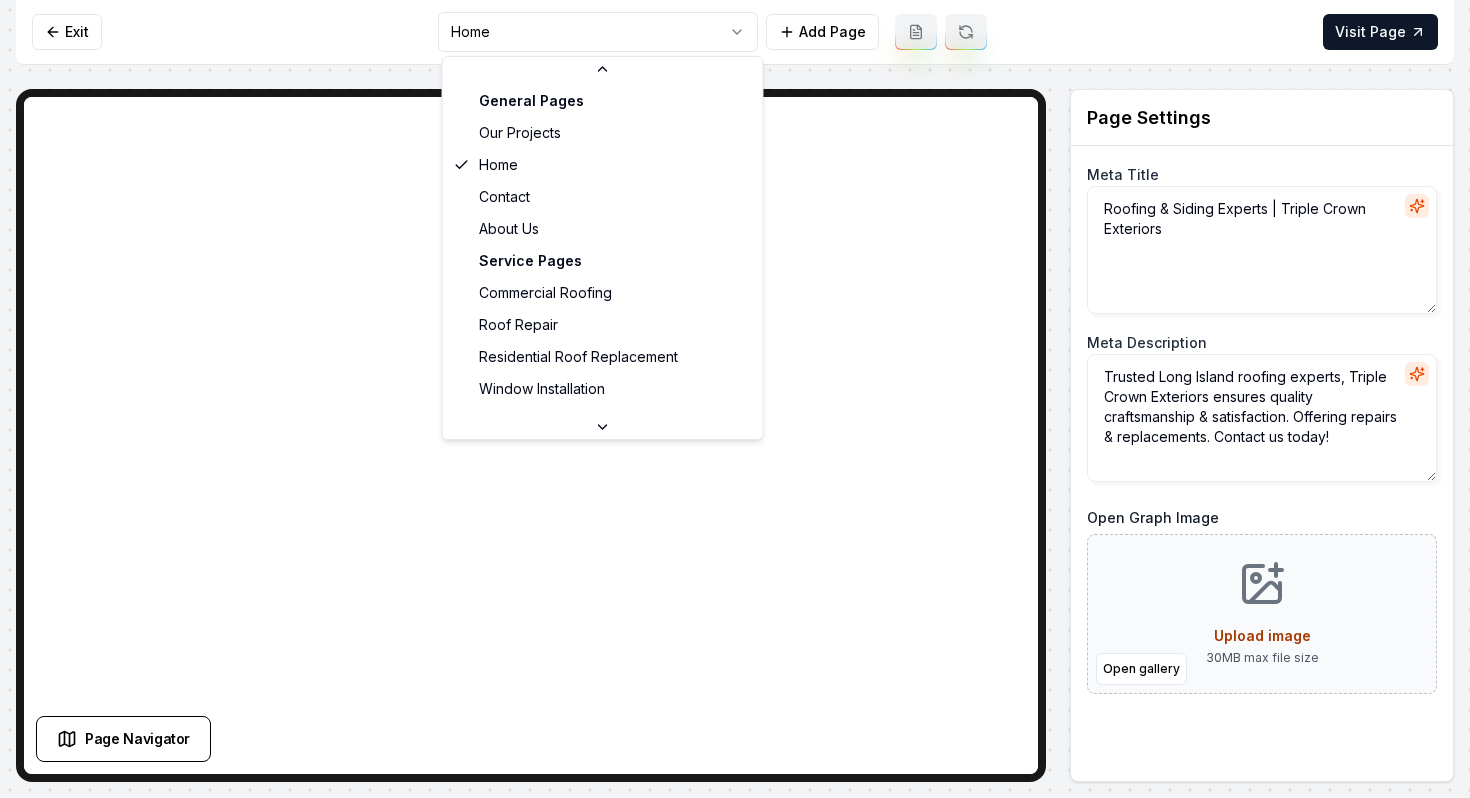 scroll, scrollTop: 5, scrollLeft: 0, axis: vertical 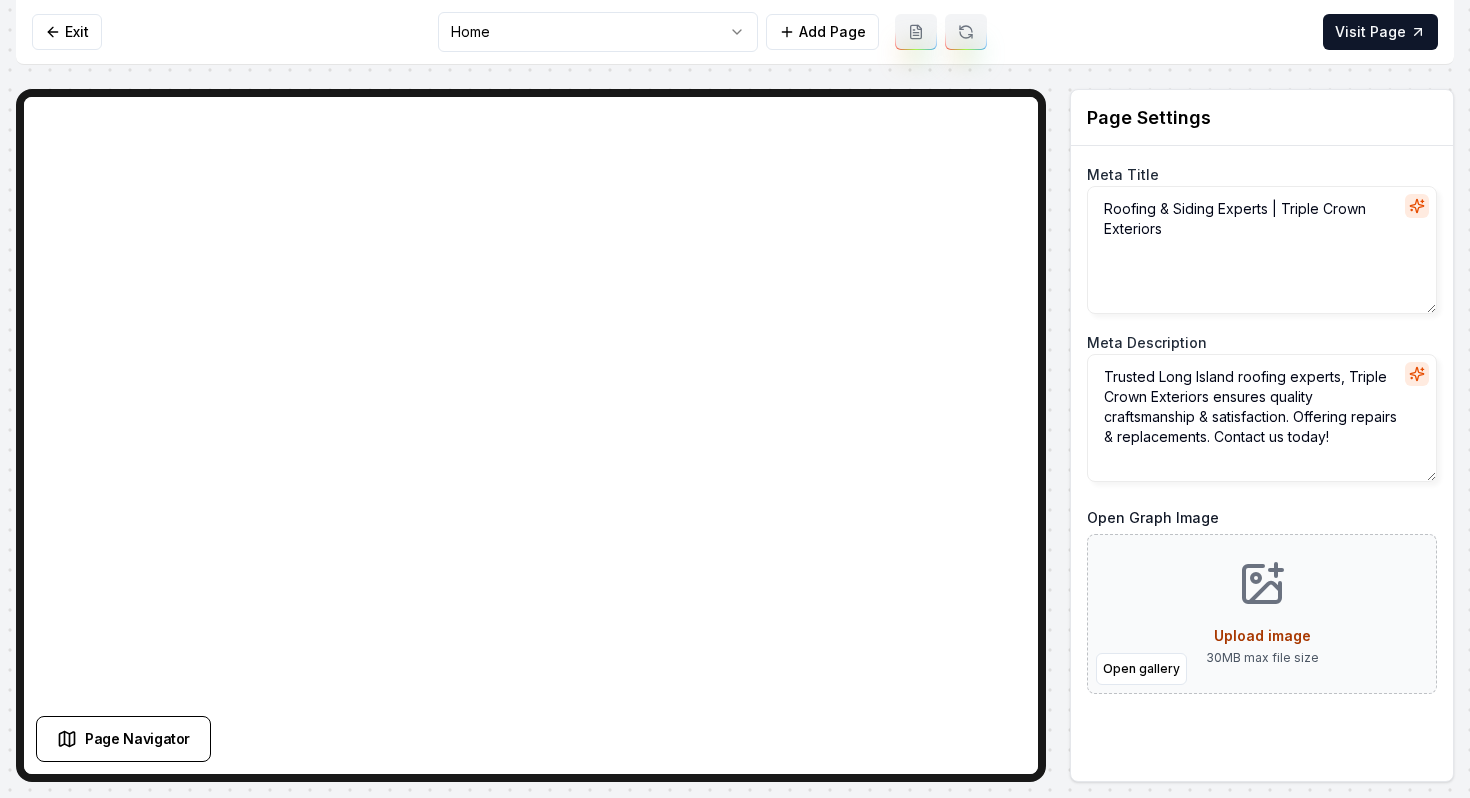 click on "Exit Home Add Page Visit Page  Page Navigator Page Settings Meta Title Roofing & Siding Experts | Triple Crown Exteriors Meta Description Trusted Long Island roofing experts, Triple Crown Exteriors ensures quality craftsmanship & satisfaction. Offering repairs & replacements. Contact us today! Open Graph Image Open gallery Upload image 30  MB max file size Discard Changes Save Section Editor Unsupported section type" at bounding box center [735, 391] 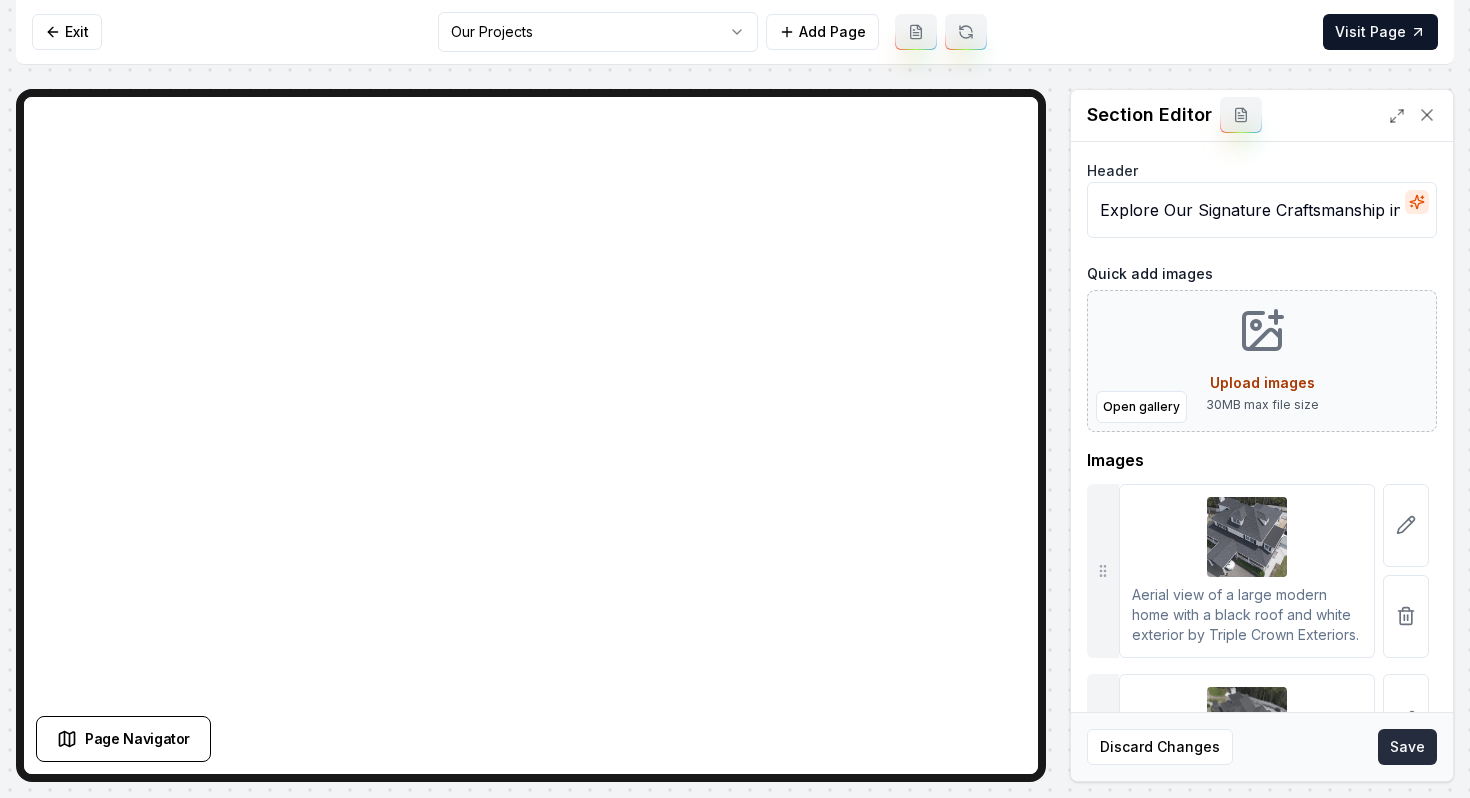 click on "Save" at bounding box center (1407, 747) 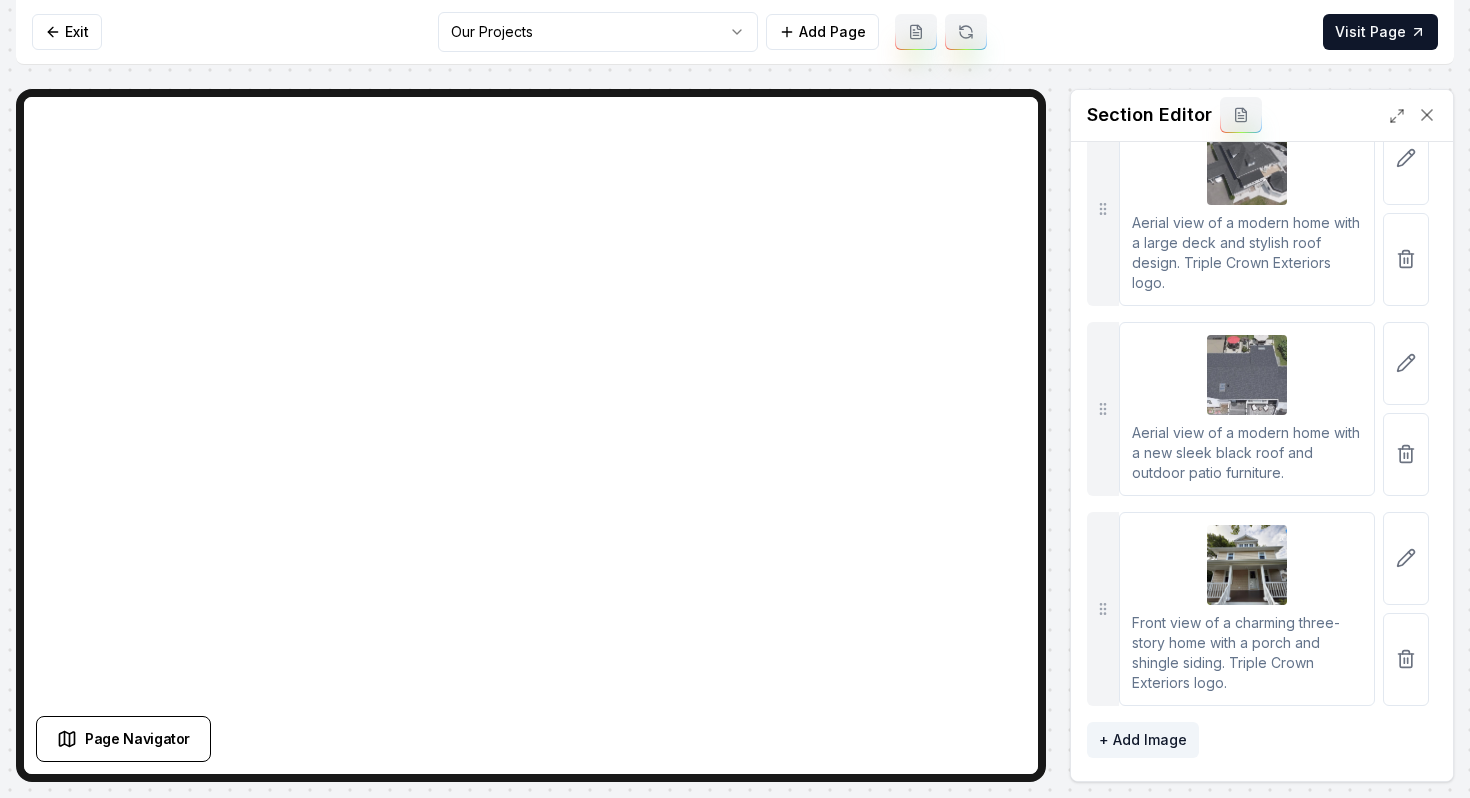scroll, scrollTop: 0, scrollLeft: 0, axis: both 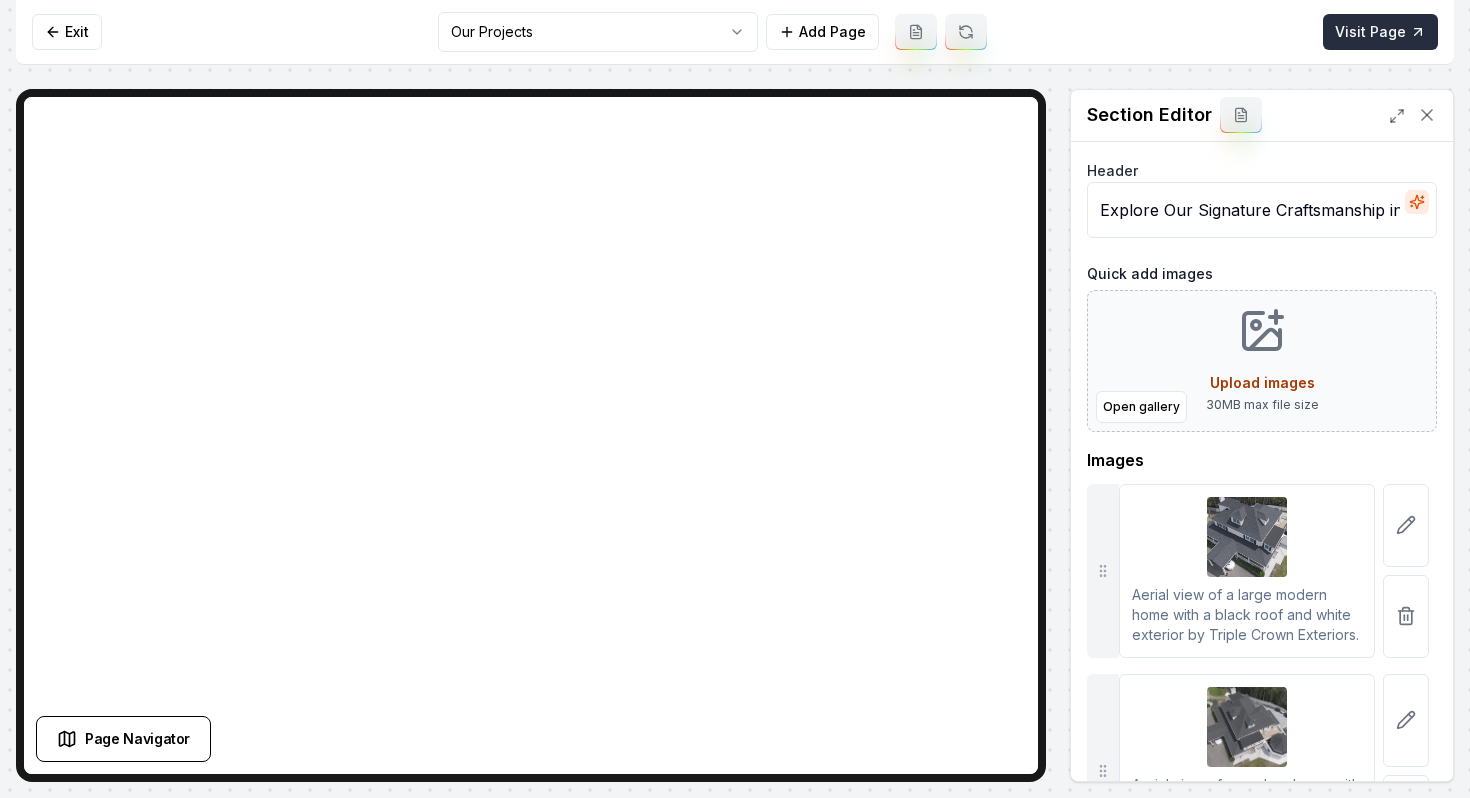 click on "Visit Page" at bounding box center [1380, 32] 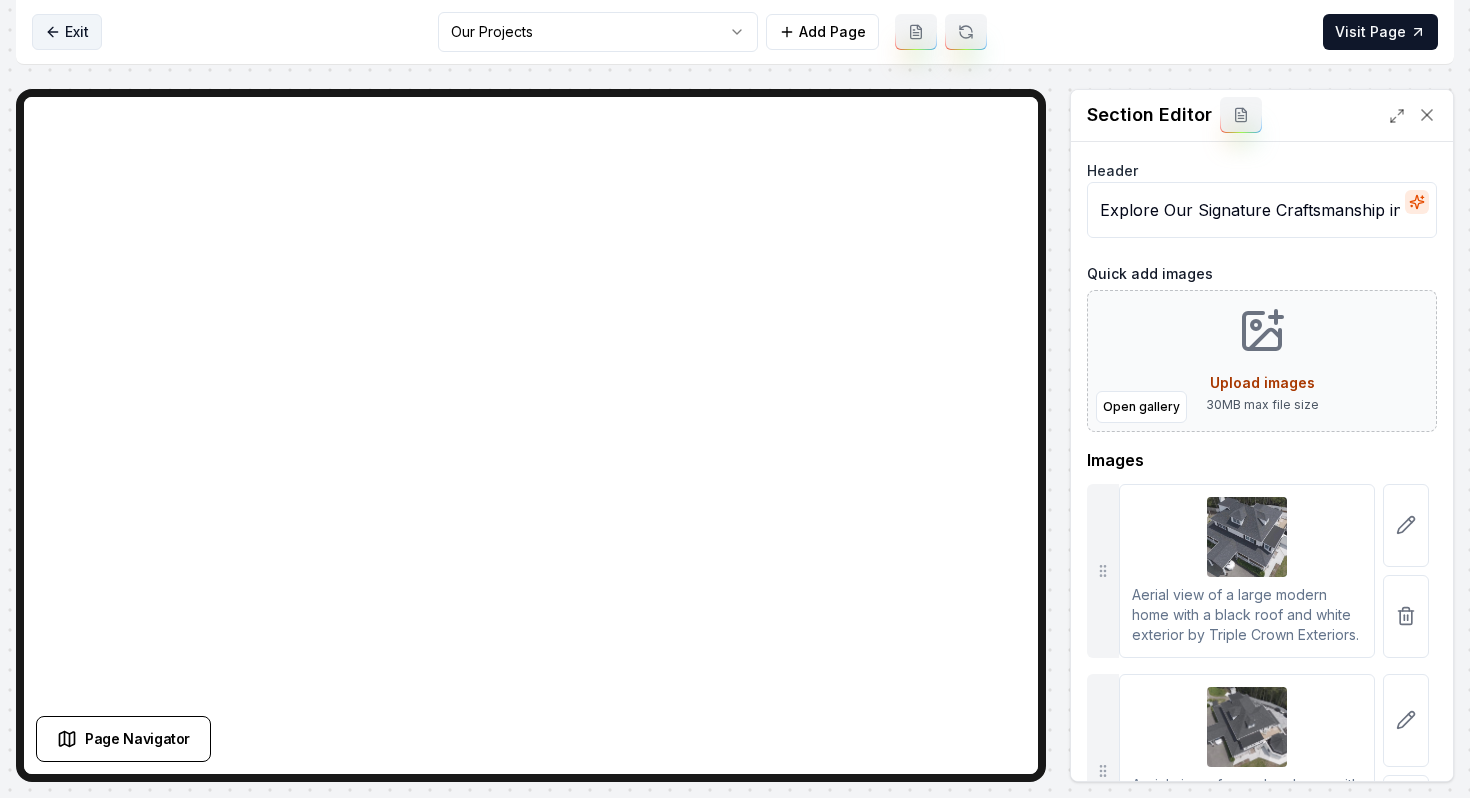click on "Exit" at bounding box center [67, 32] 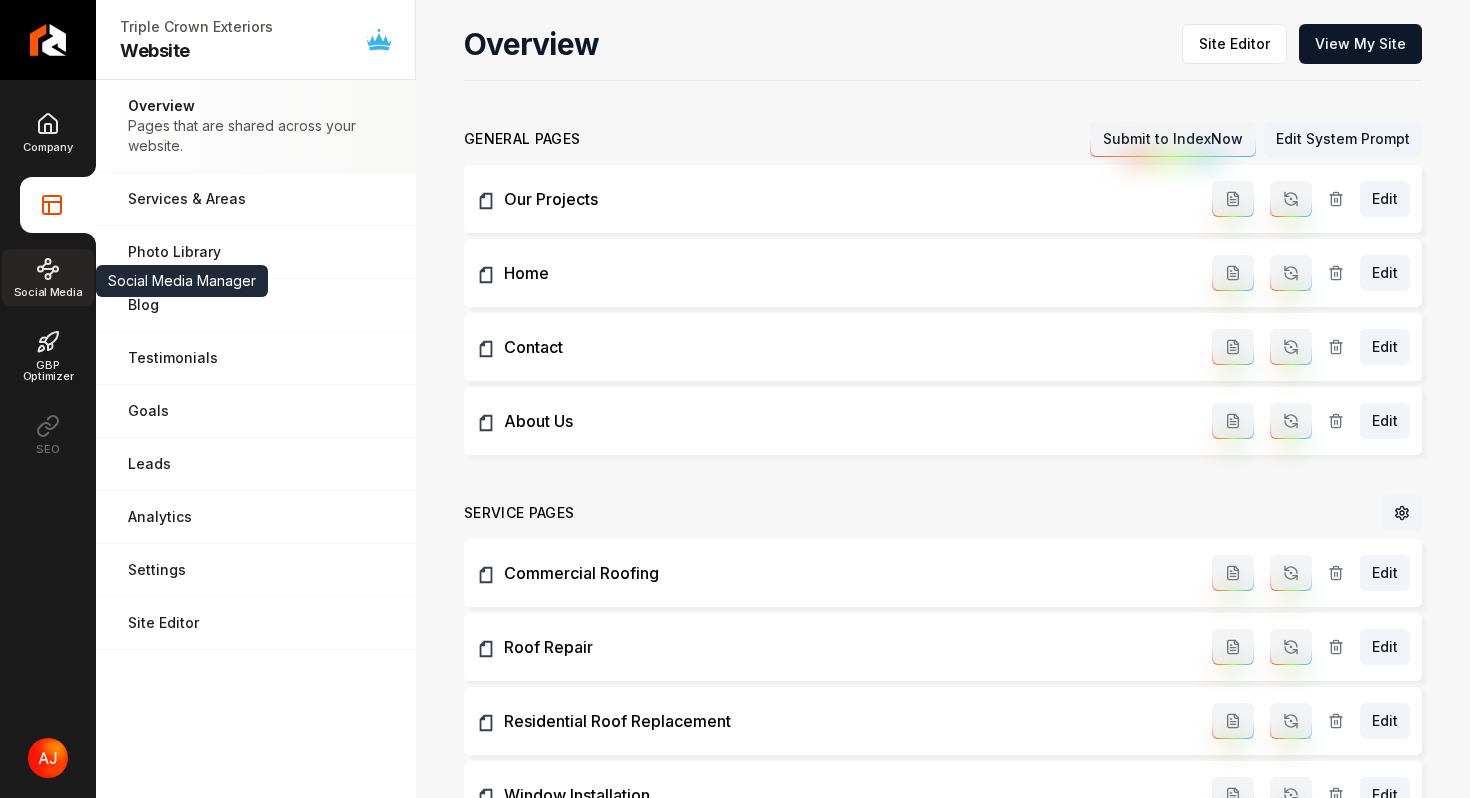 click on "Social Media" at bounding box center (48, 277) 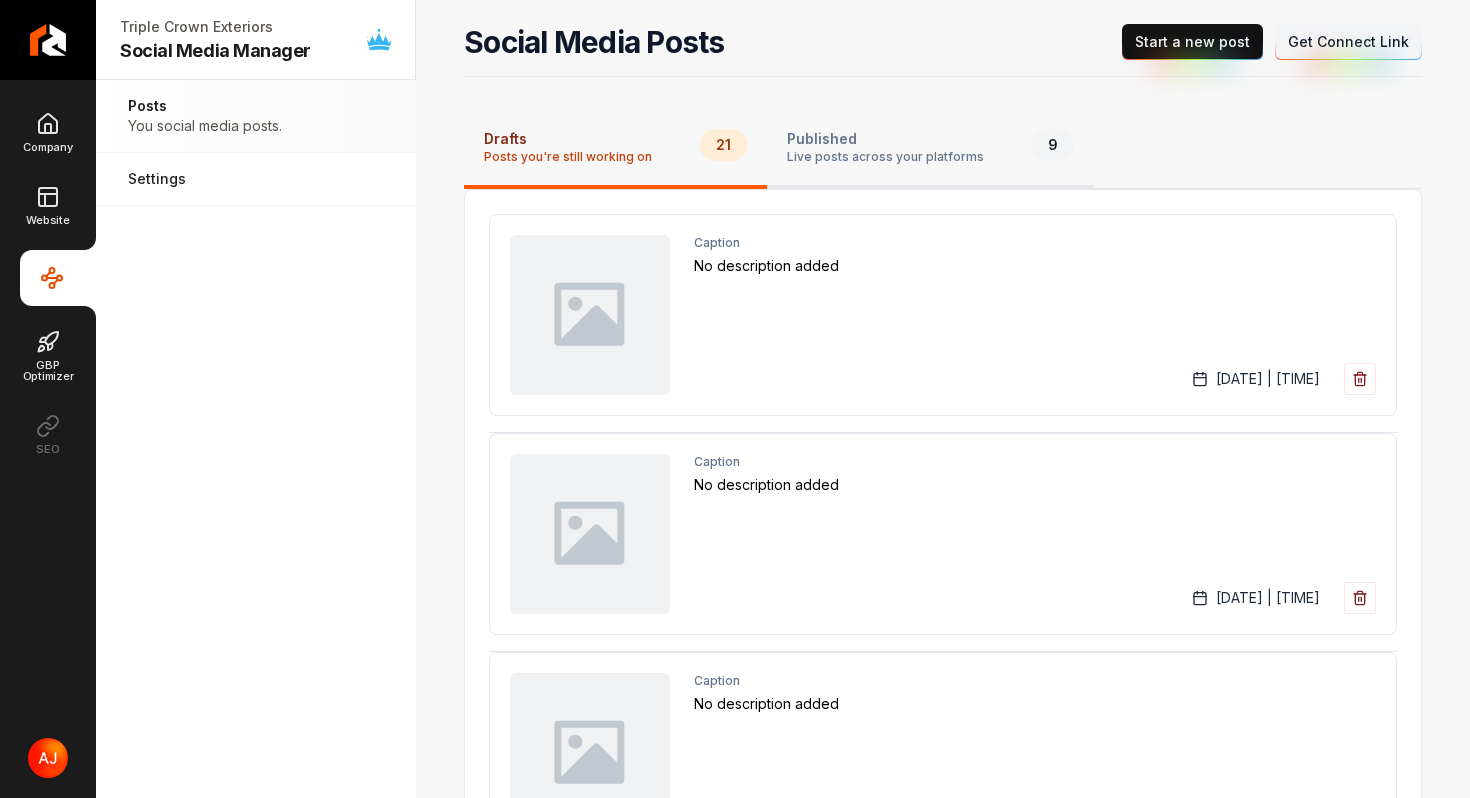 click on "Published" at bounding box center (885, 139) 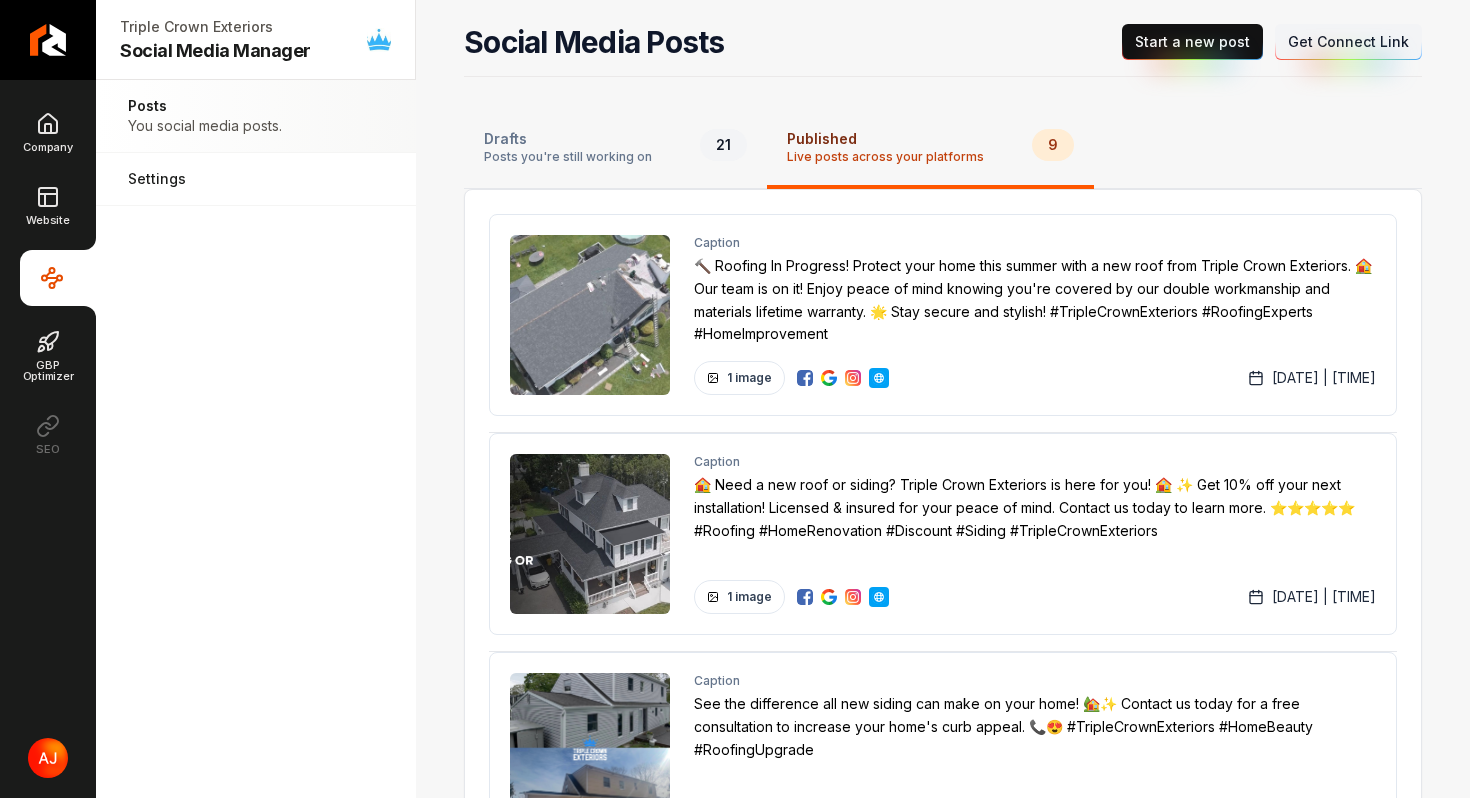 type 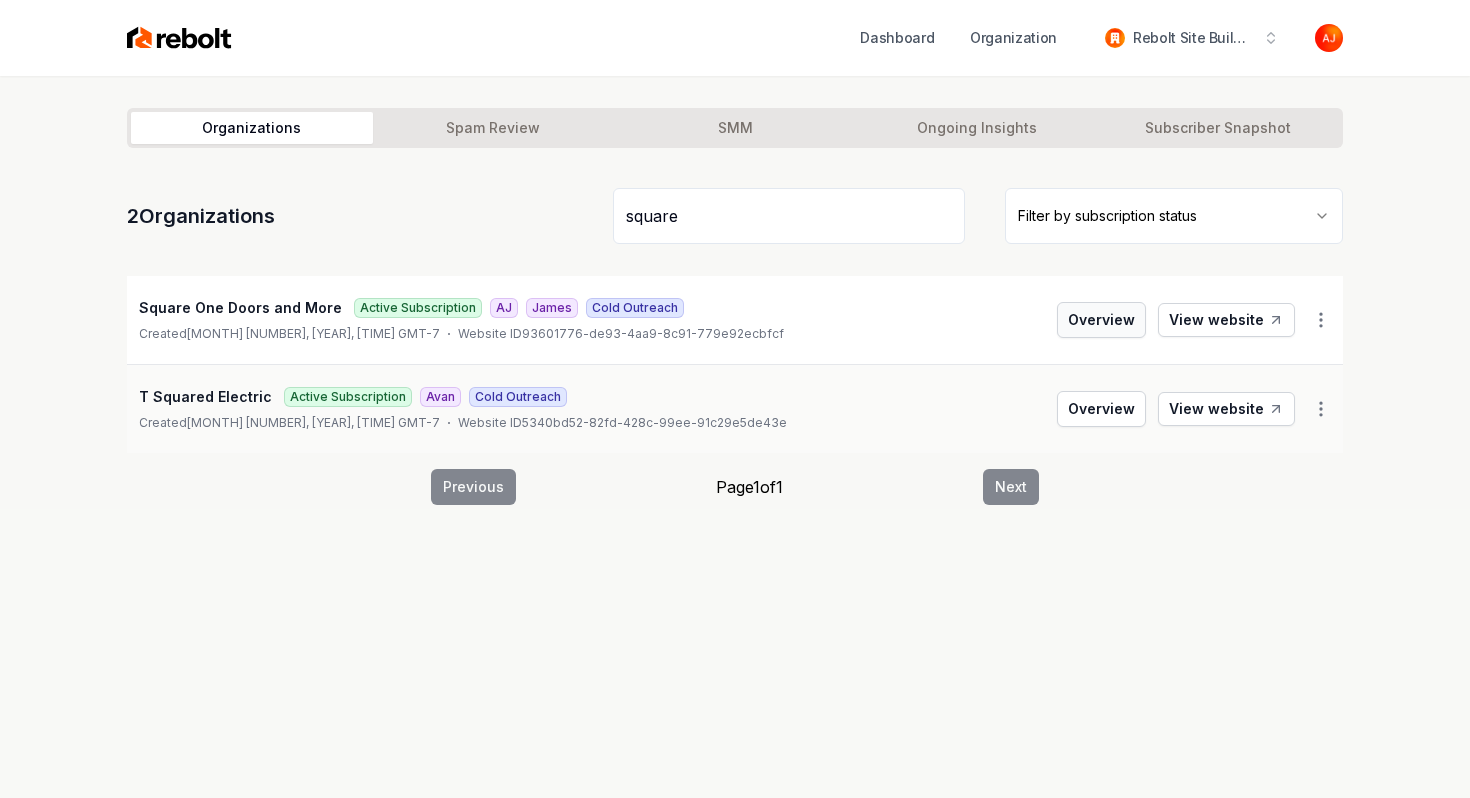 type on "square" 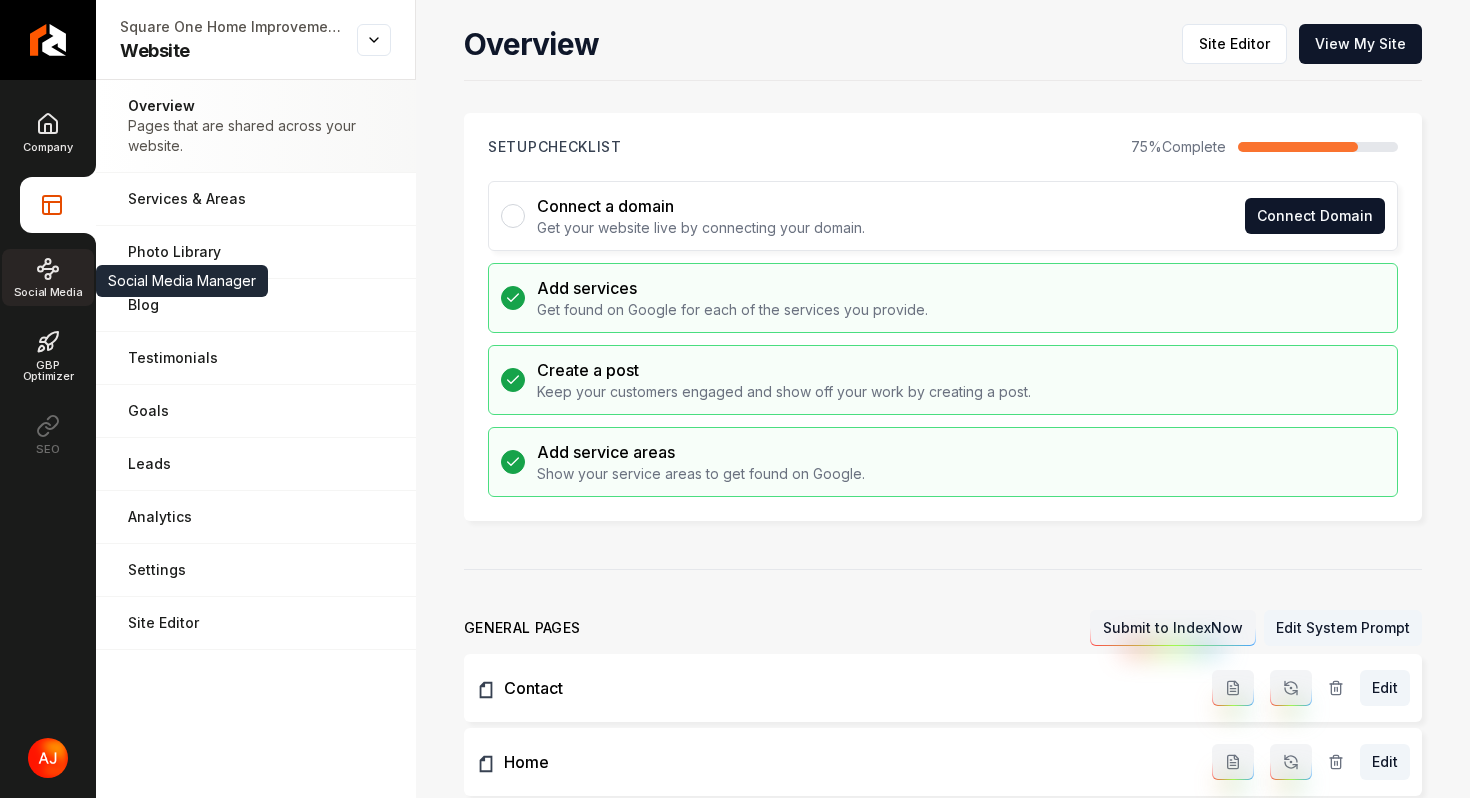 click 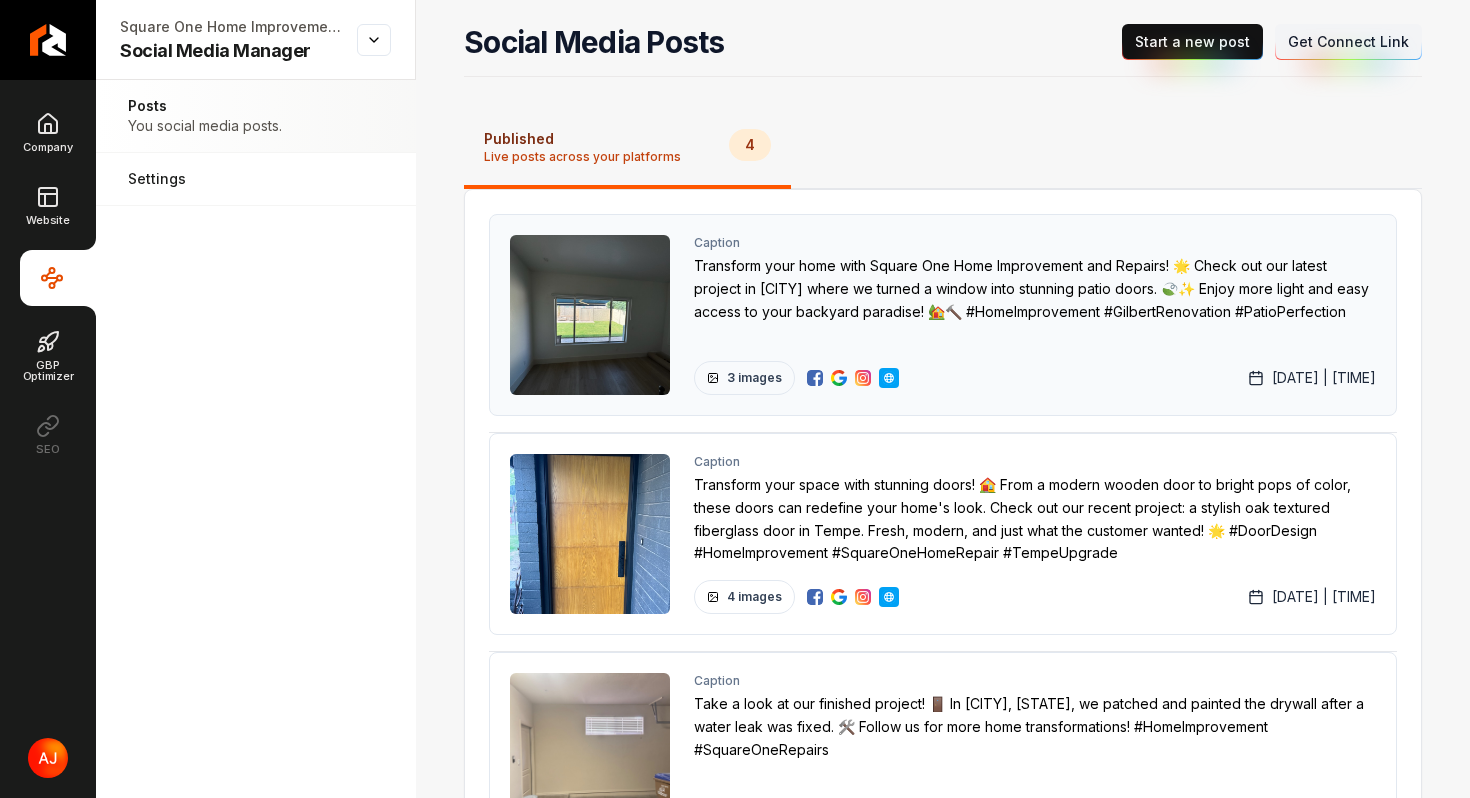 click at bounding box center [590, 315] 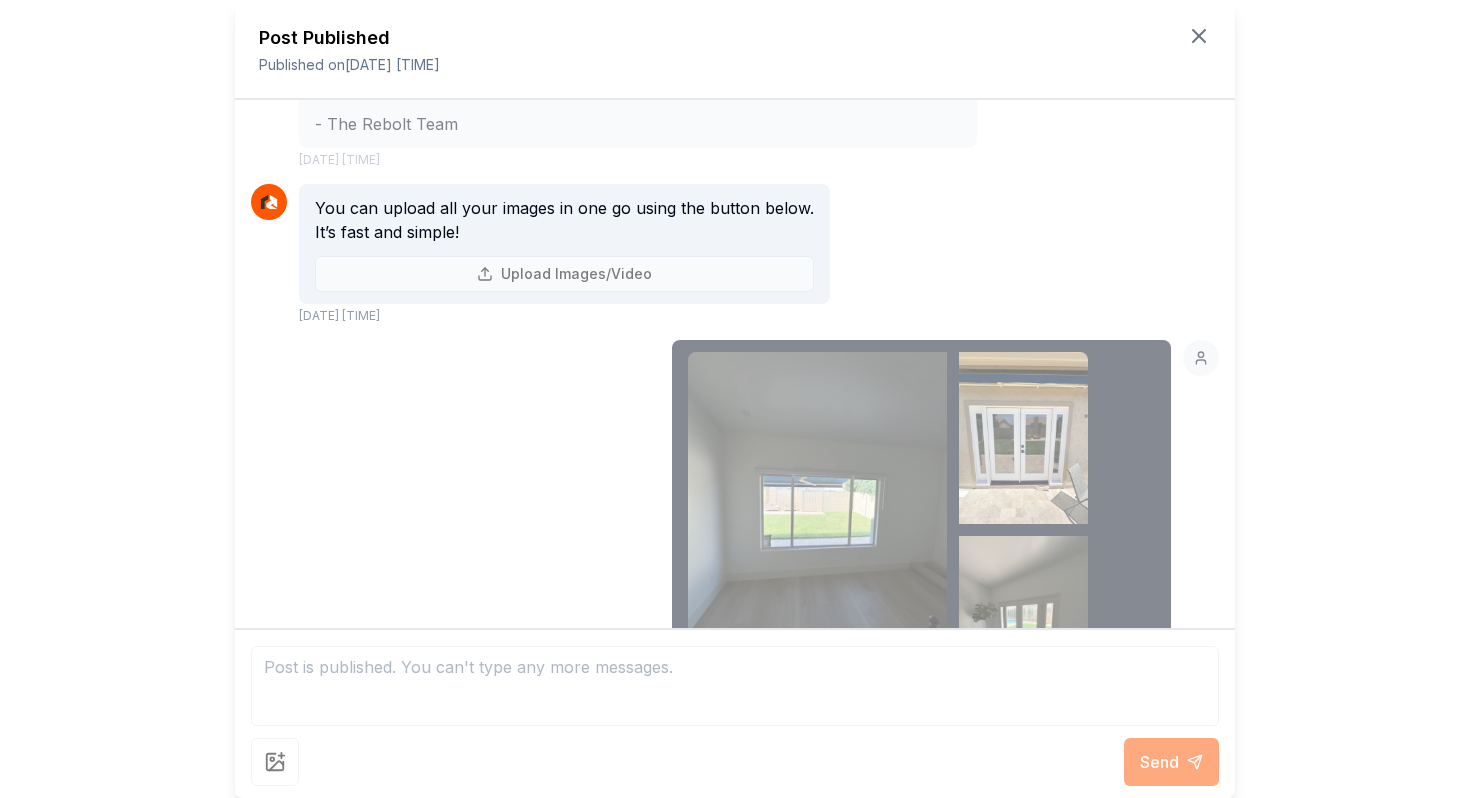 scroll, scrollTop: 0, scrollLeft: 0, axis: both 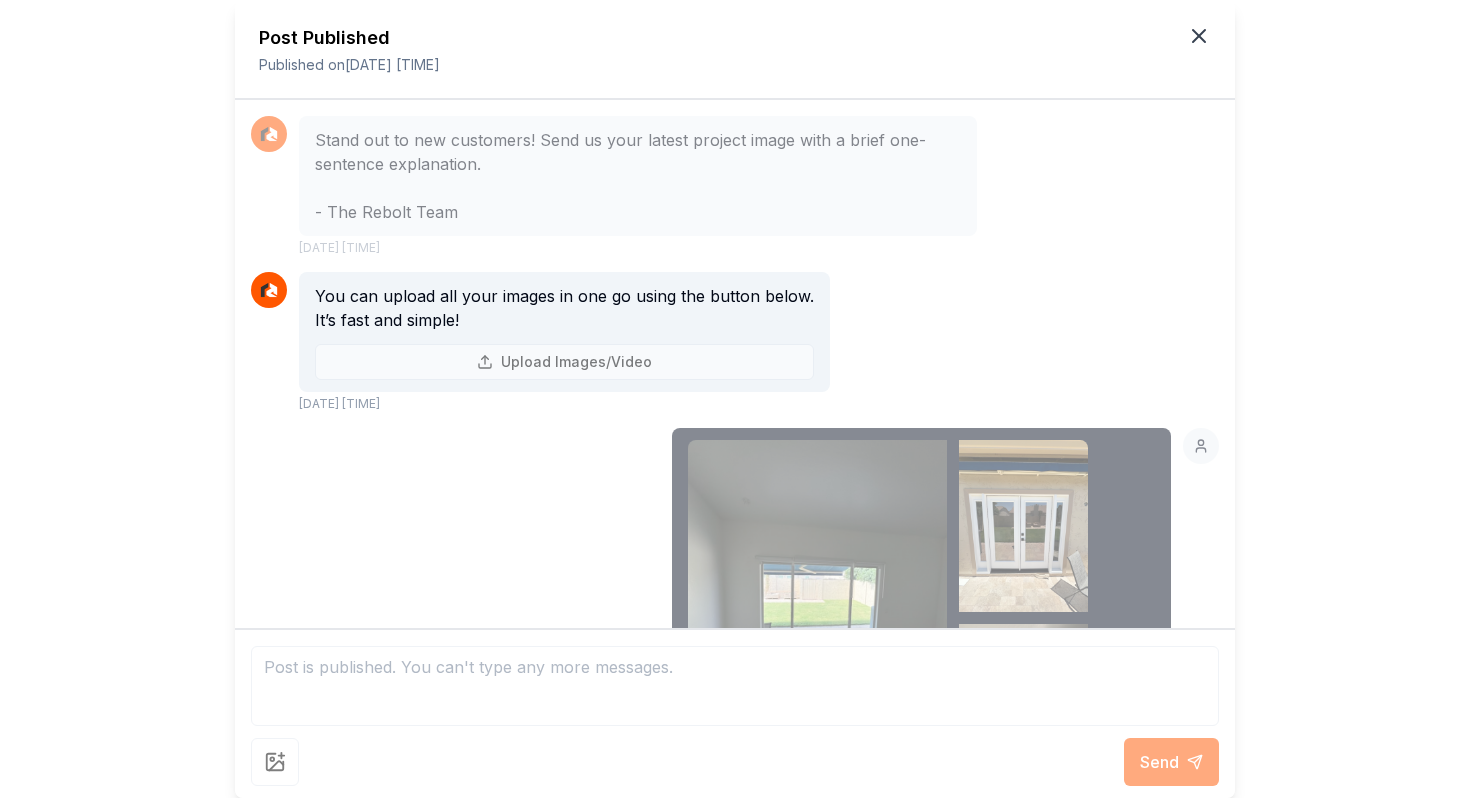 click 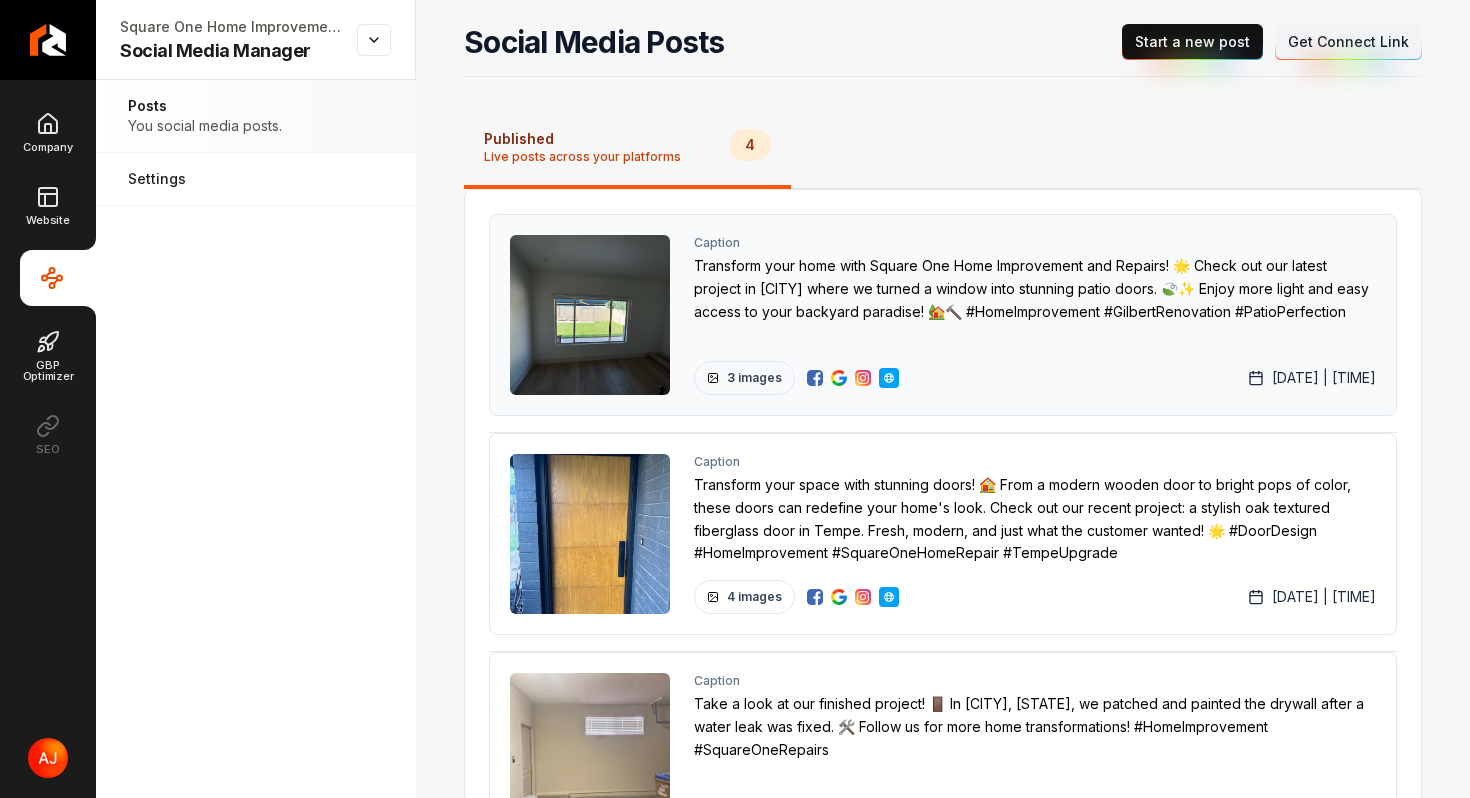 click at bounding box center (839, 378) 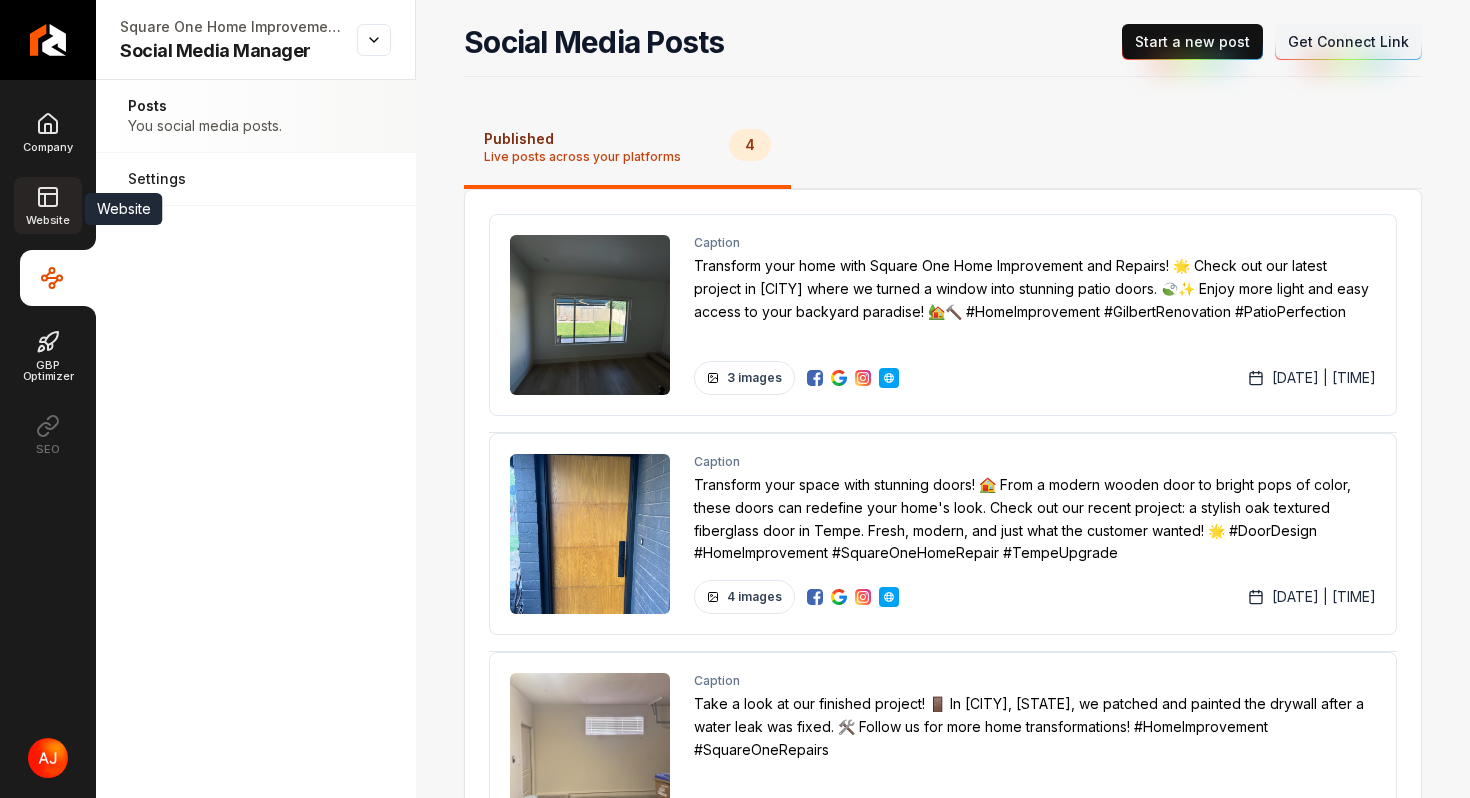 click on "Website" at bounding box center (47, 220) 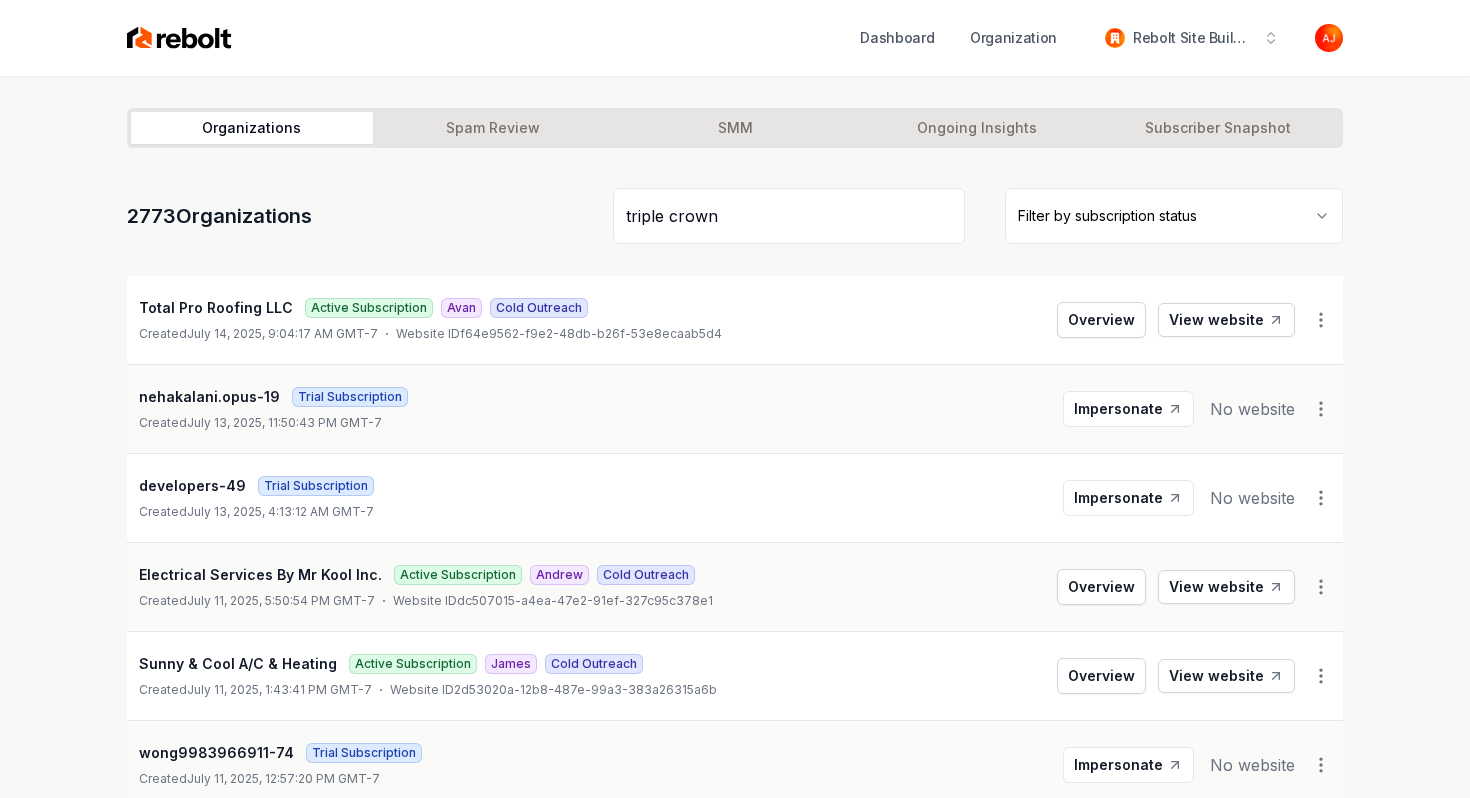 type on "triple crown" 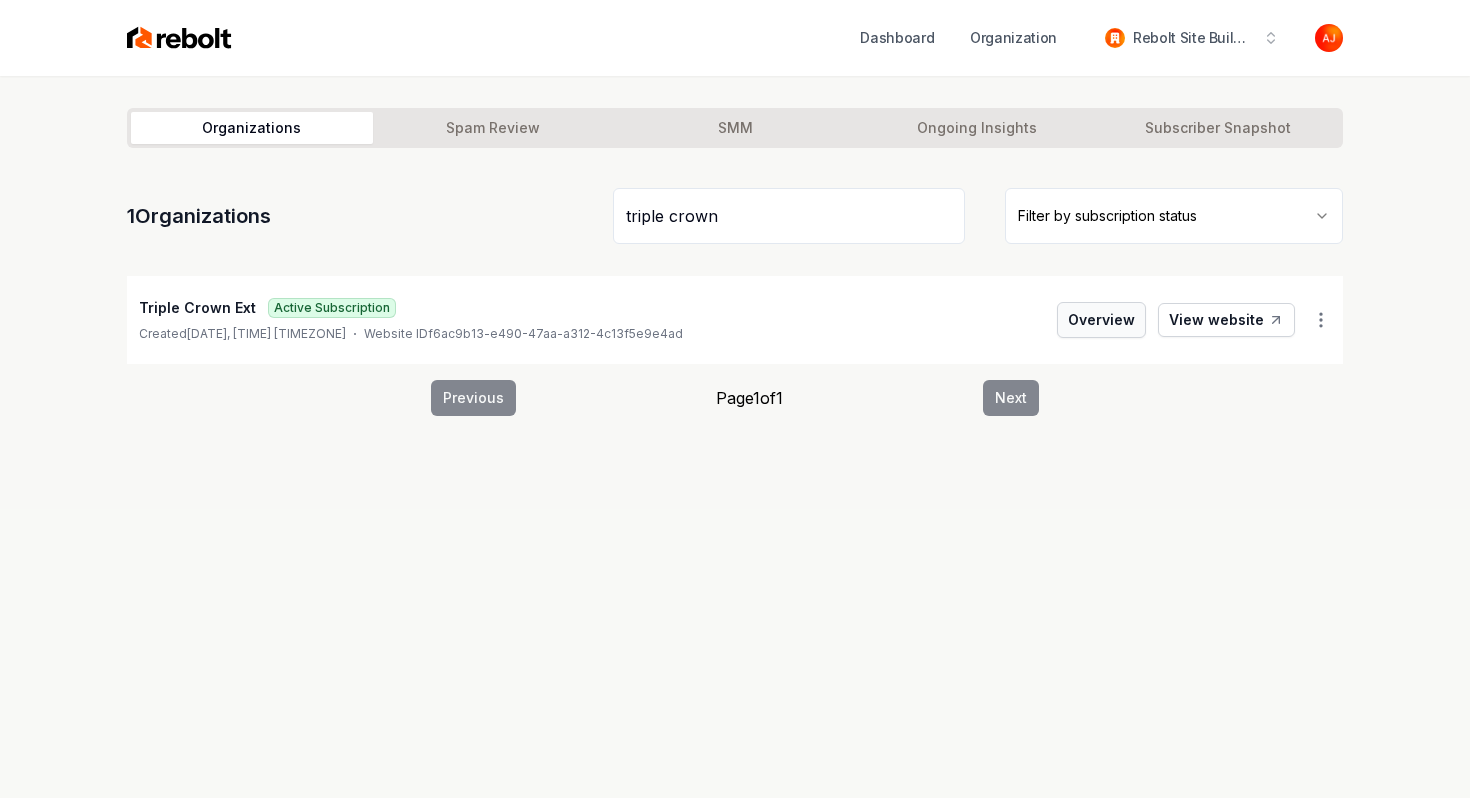 click on "Overview" at bounding box center (1101, 320) 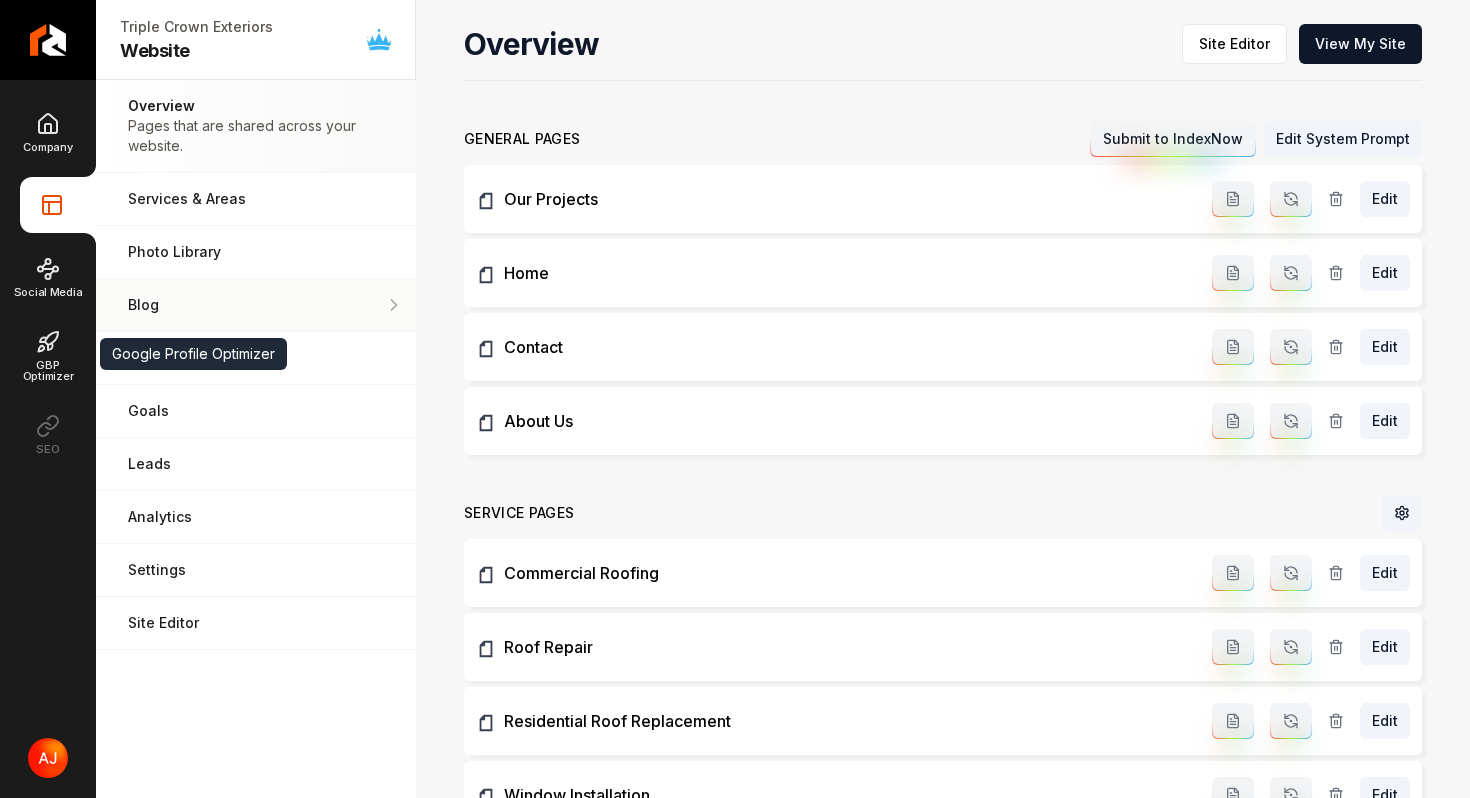 click on "Blog Demonstrate your work via blog posts & project pages." at bounding box center (256, 305) 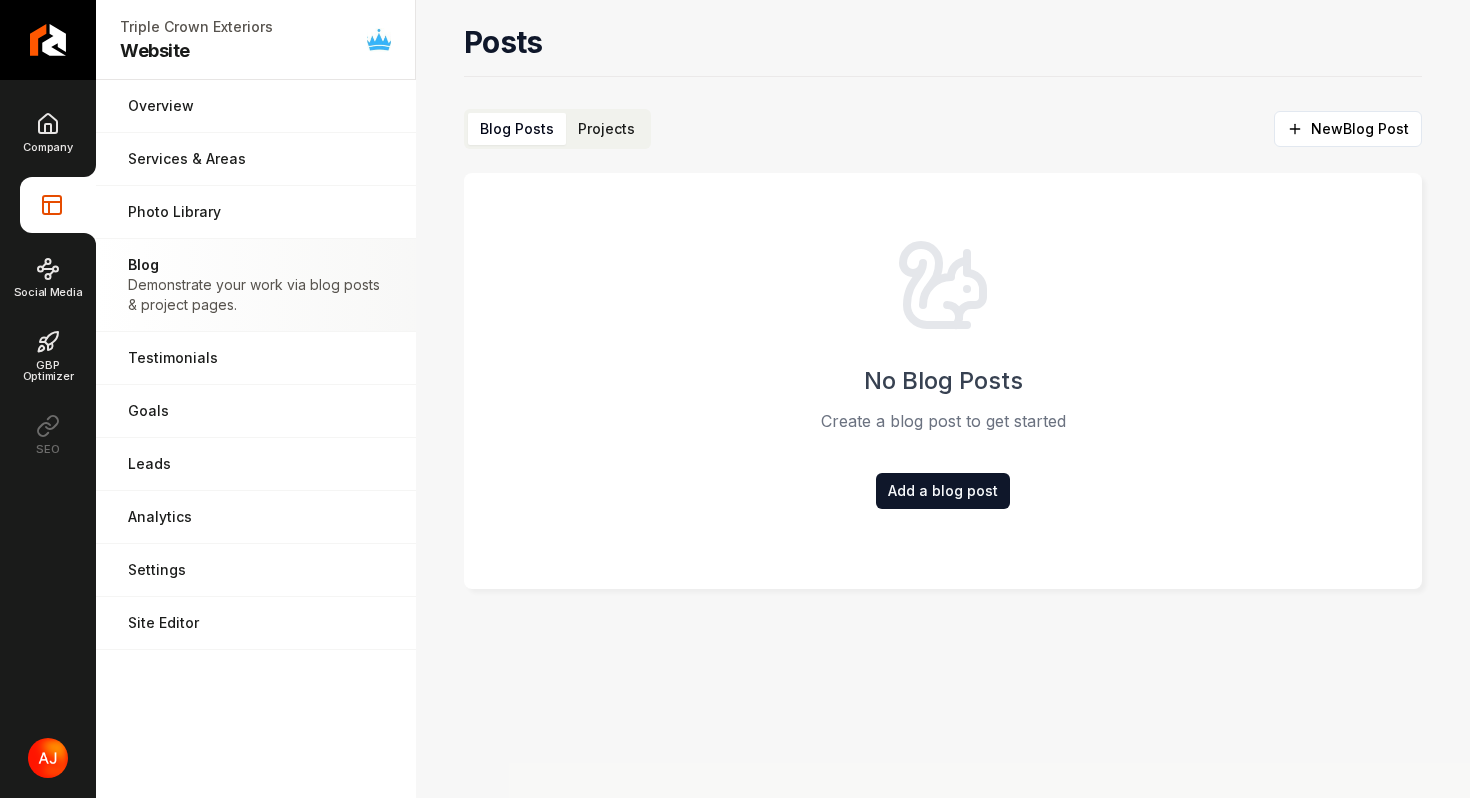 click on "Projects" at bounding box center [606, 129] 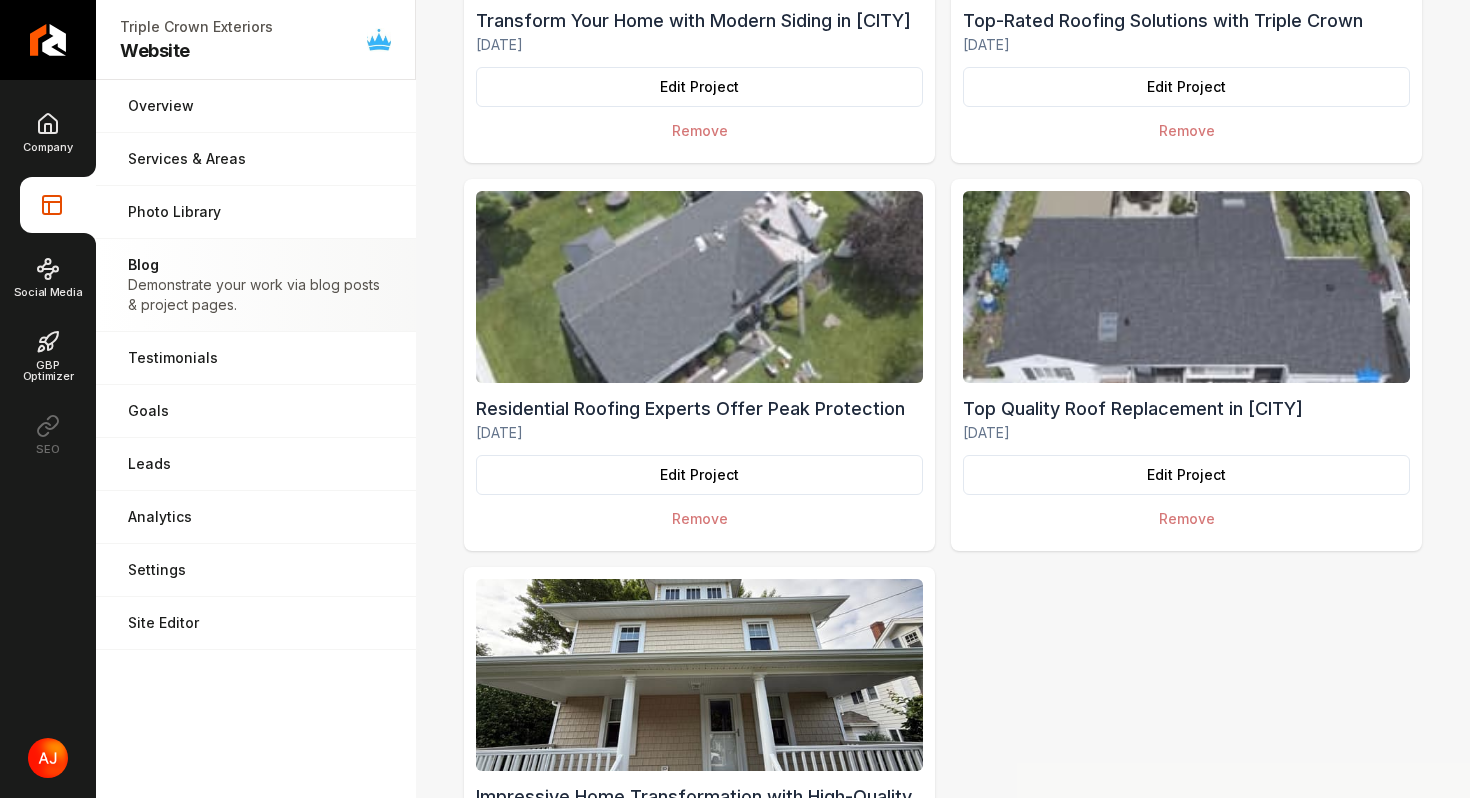 scroll, scrollTop: 2367, scrollLeft: 0, axis: vertical 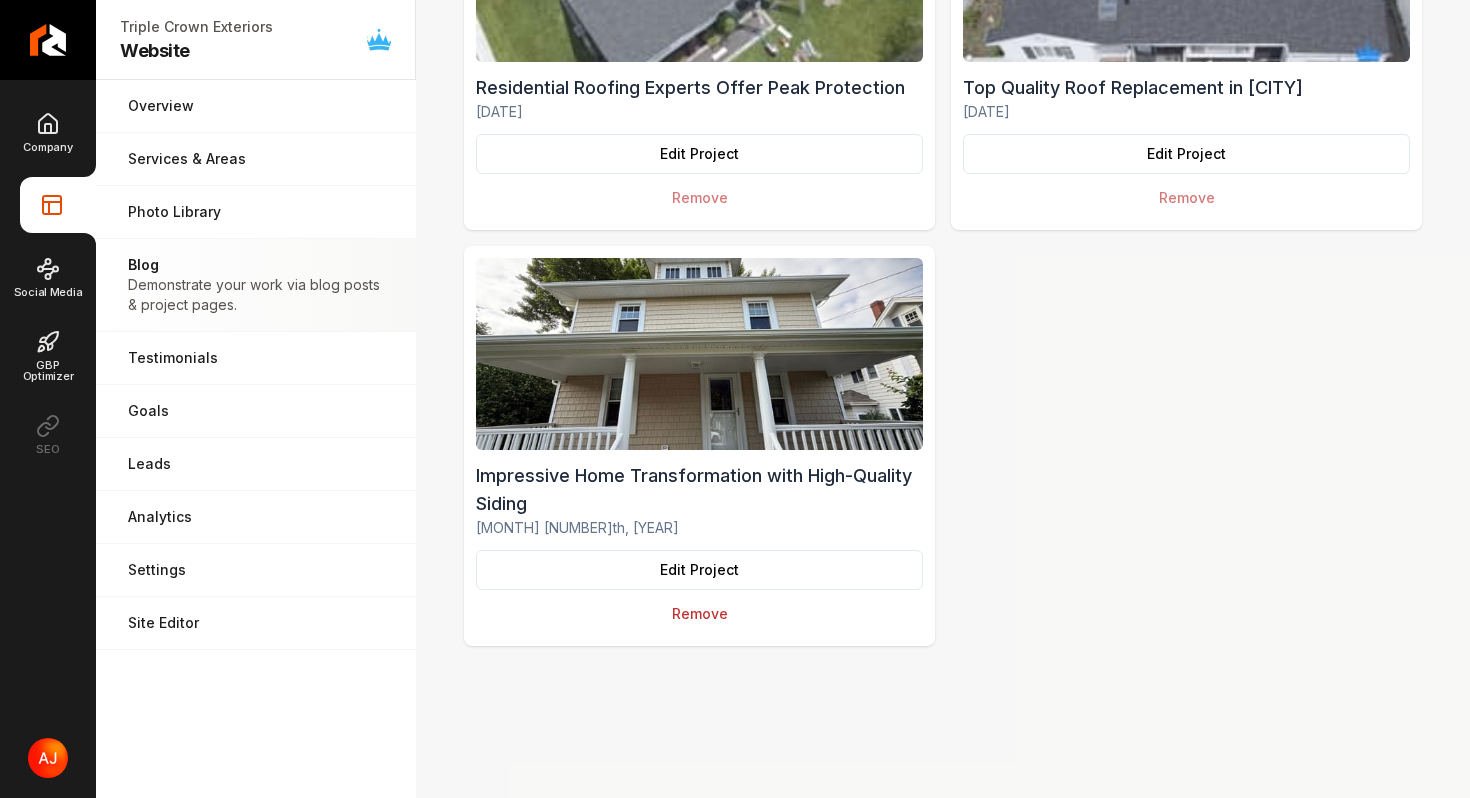 click on "Remove" at bounding box center [699, 614] 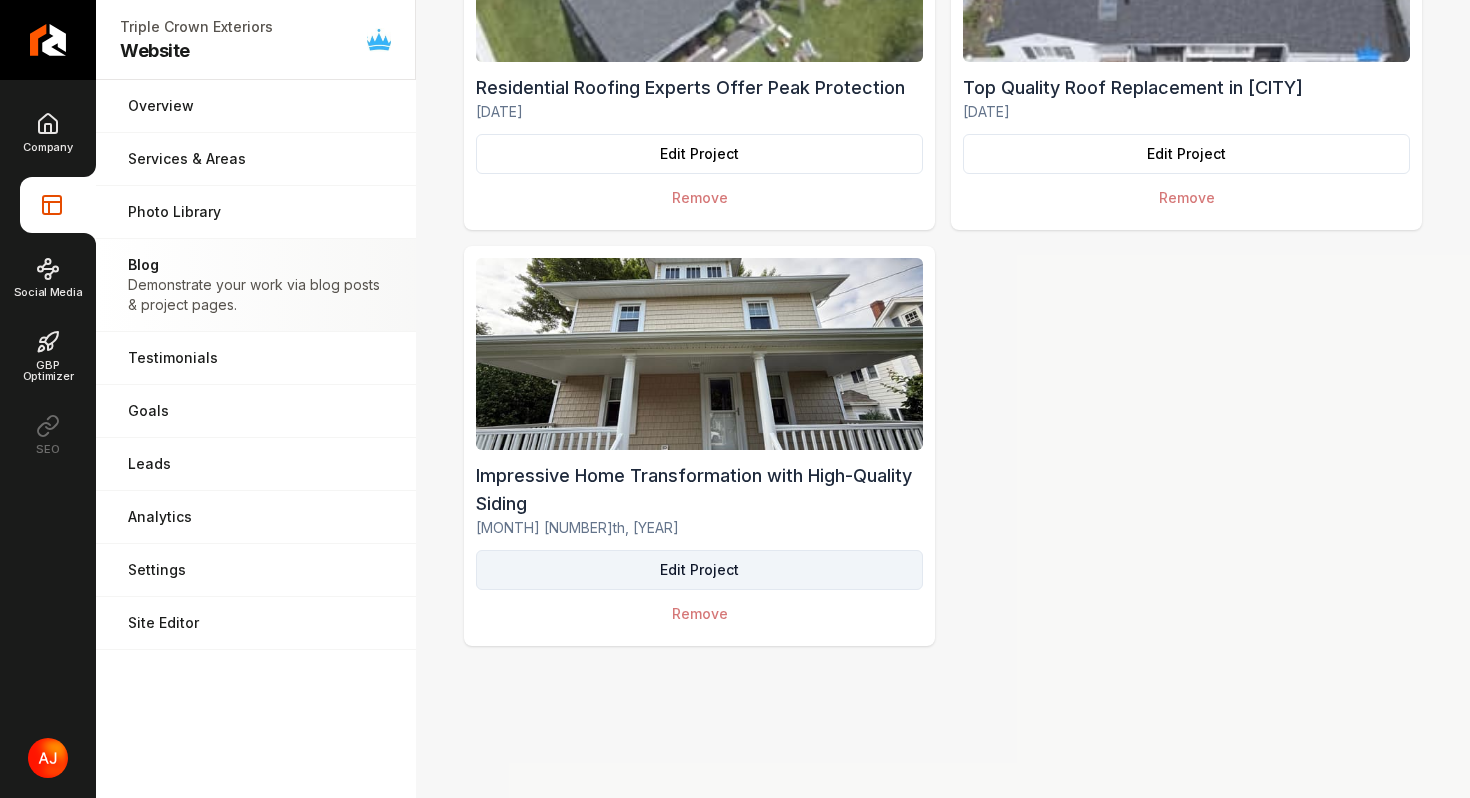 click on "Edit Project" at bounding box center [699, 570] 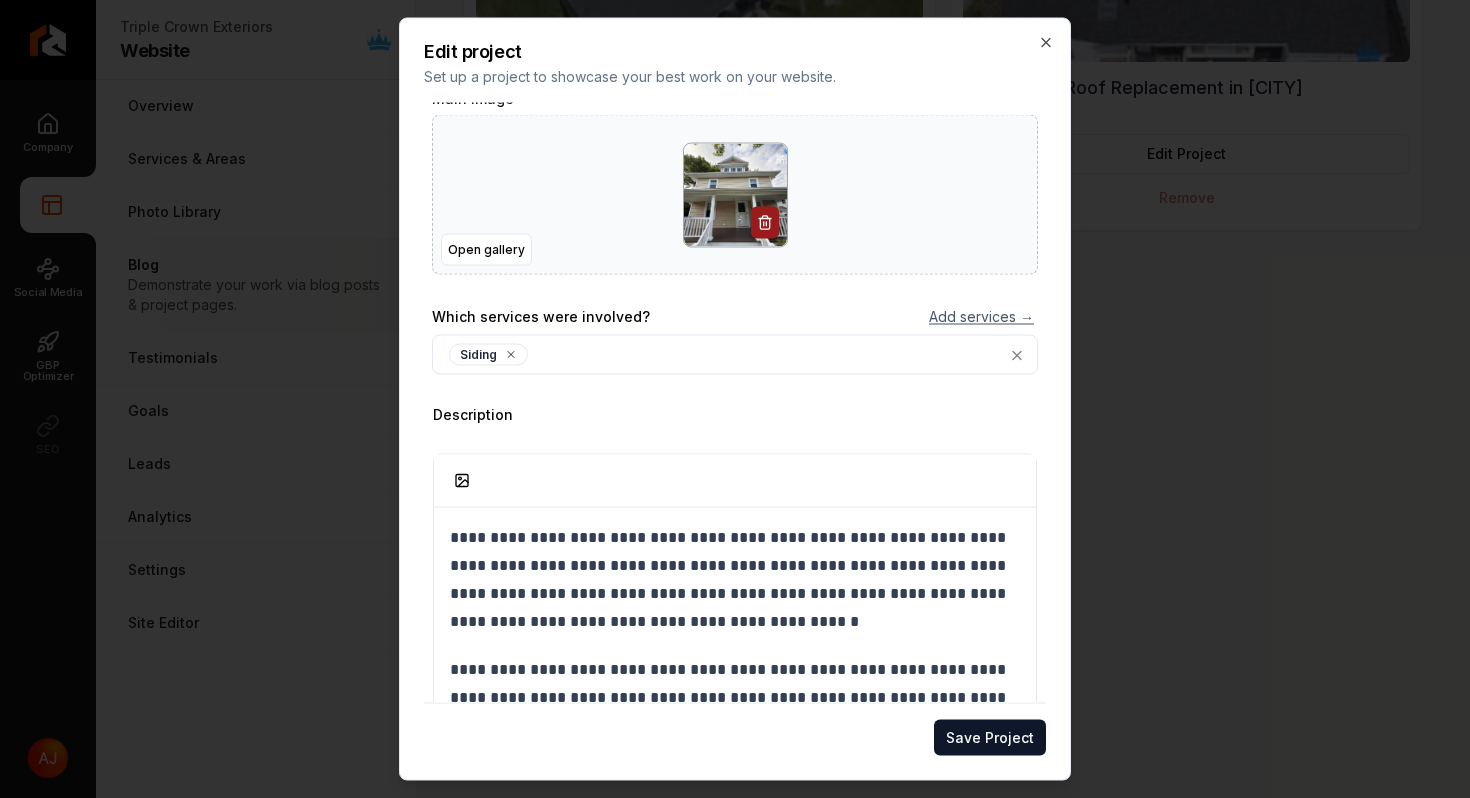 scroll, scrollTop: 0, scrollLeft: 0, axis: both 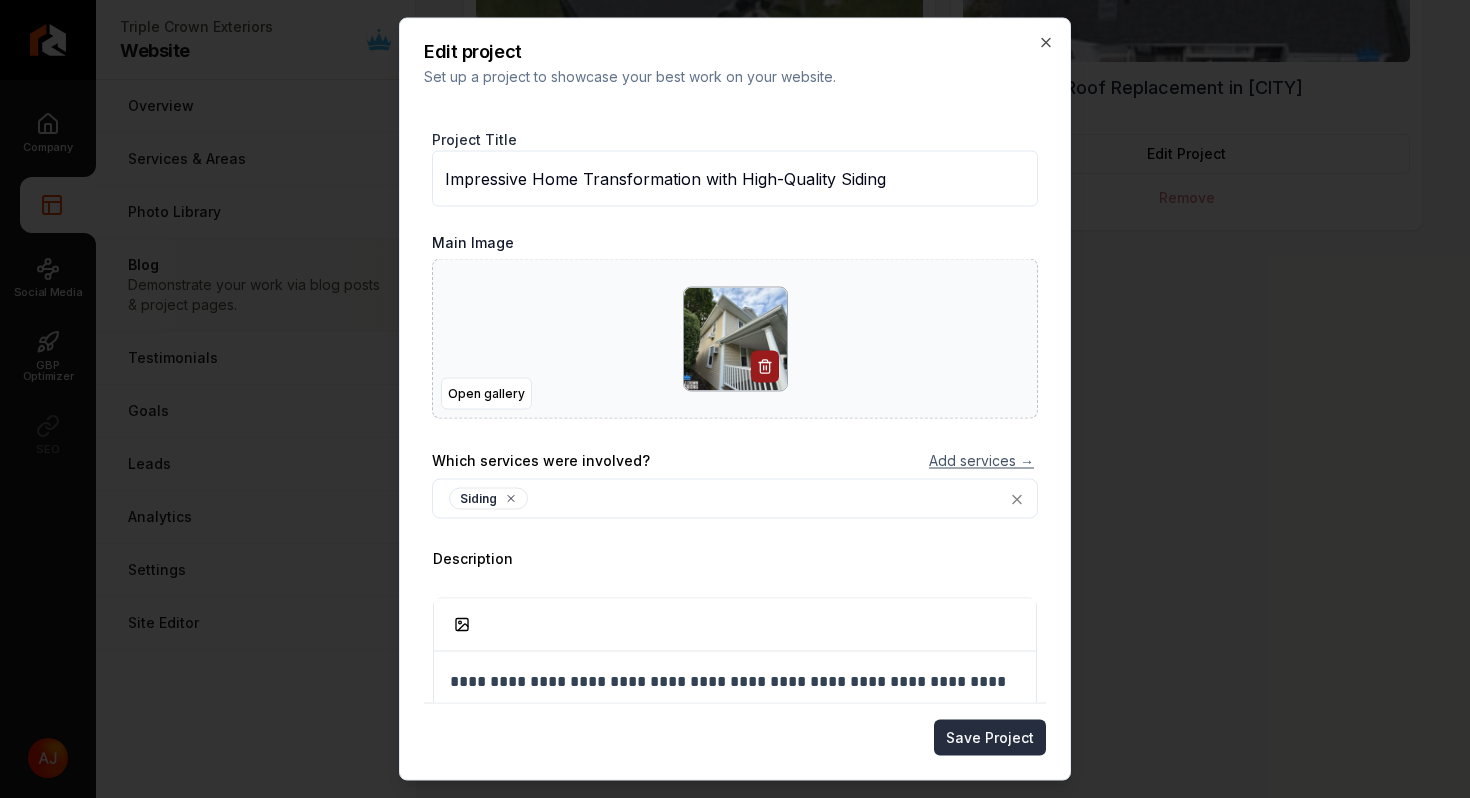 click on "Save Project" at bounding box center [990, 738] 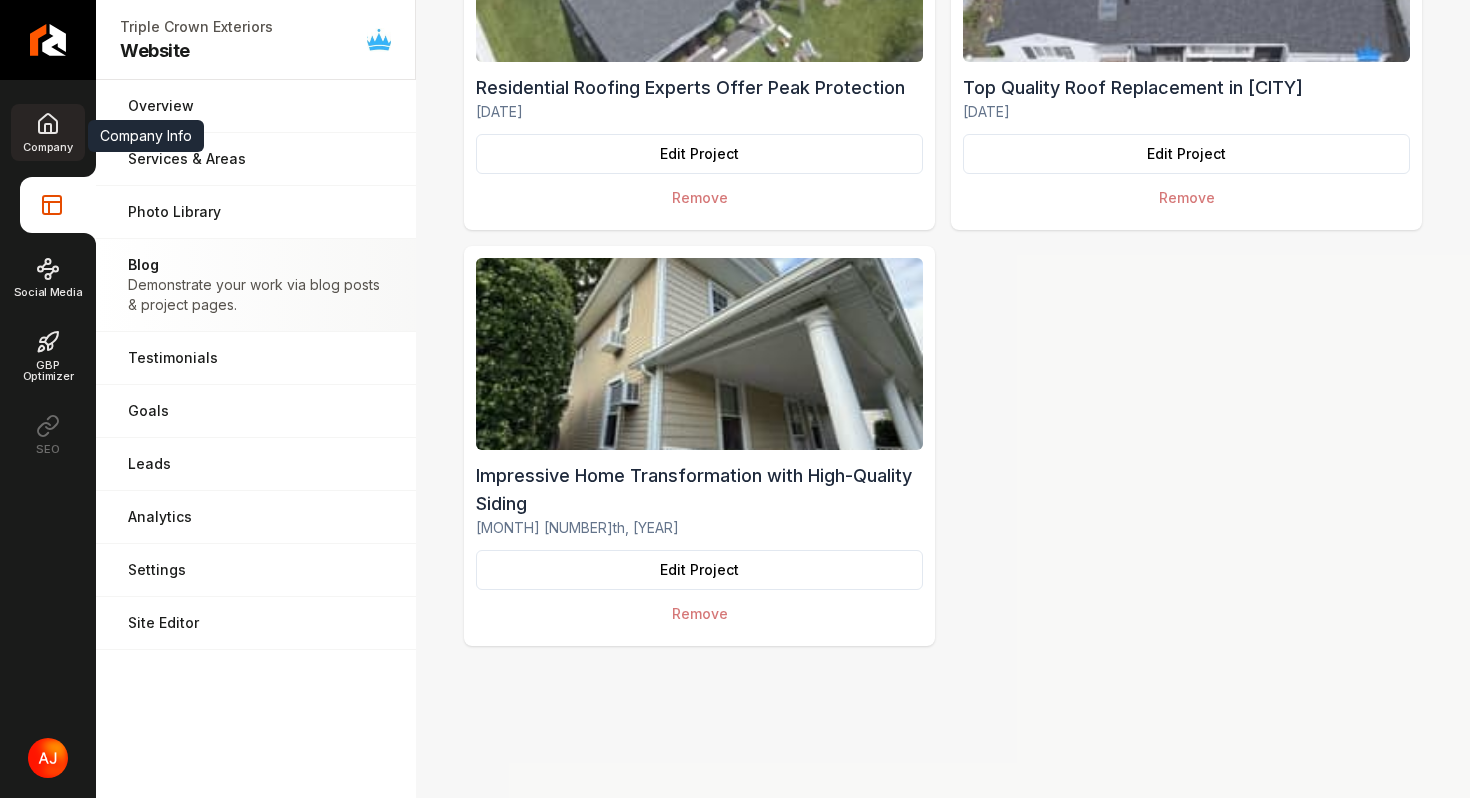click on "Company" at bounding box center [47, 132] 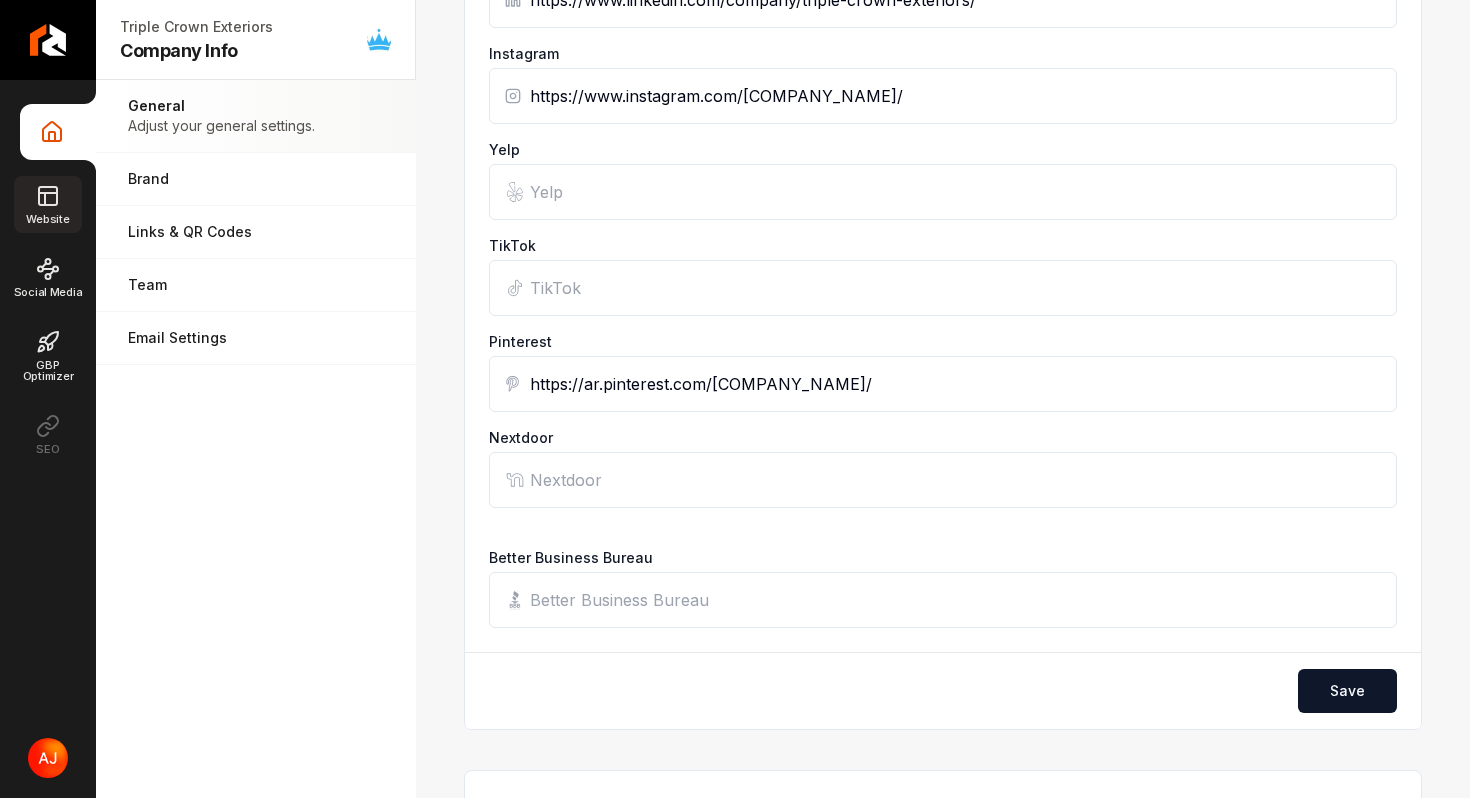 click on "Website" at bounding box center (47, 204) 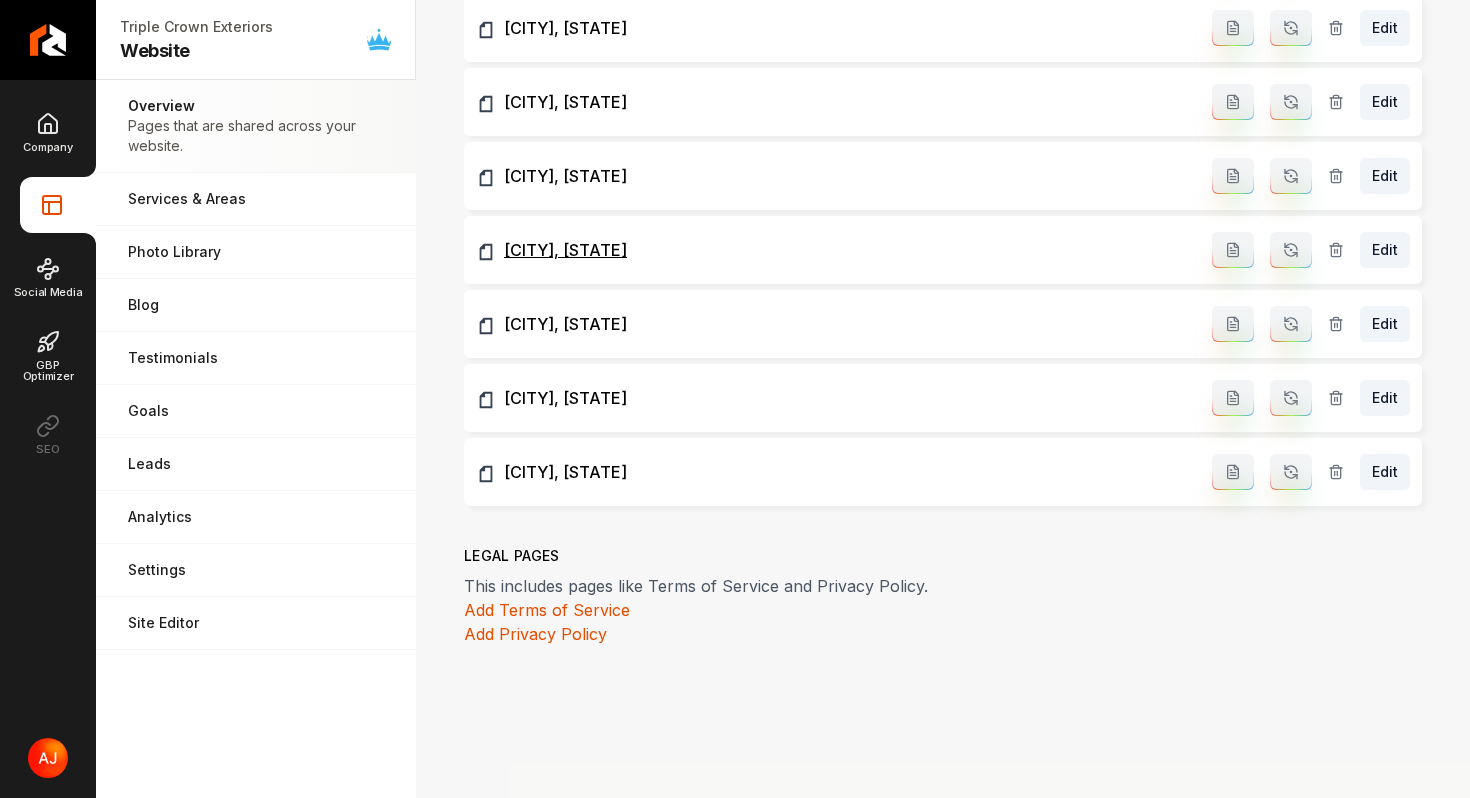 scroll, scrollTop: 0, scrollLeft: 0, axis: both 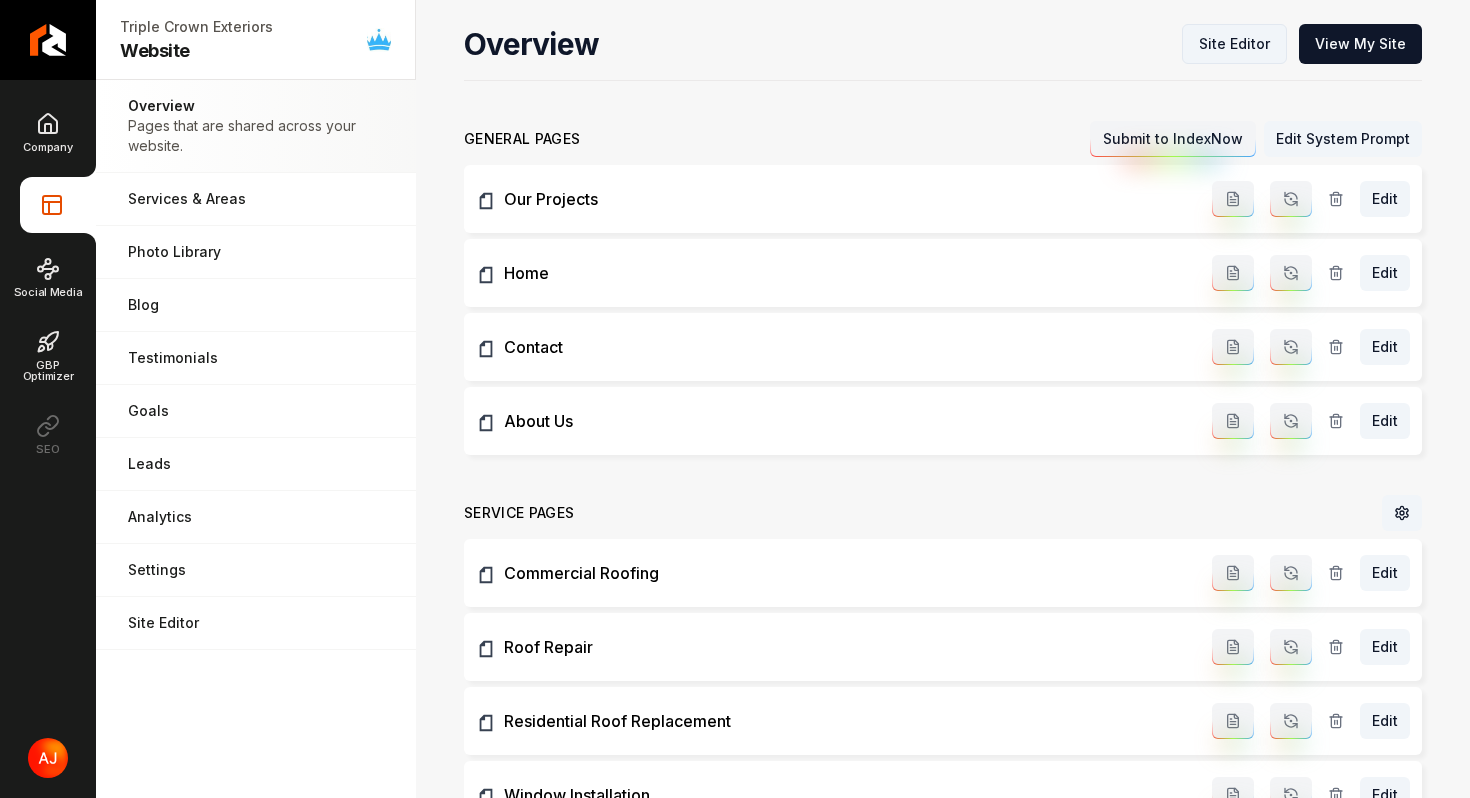click on "Site Editor" at bounding box center [1234, 44] 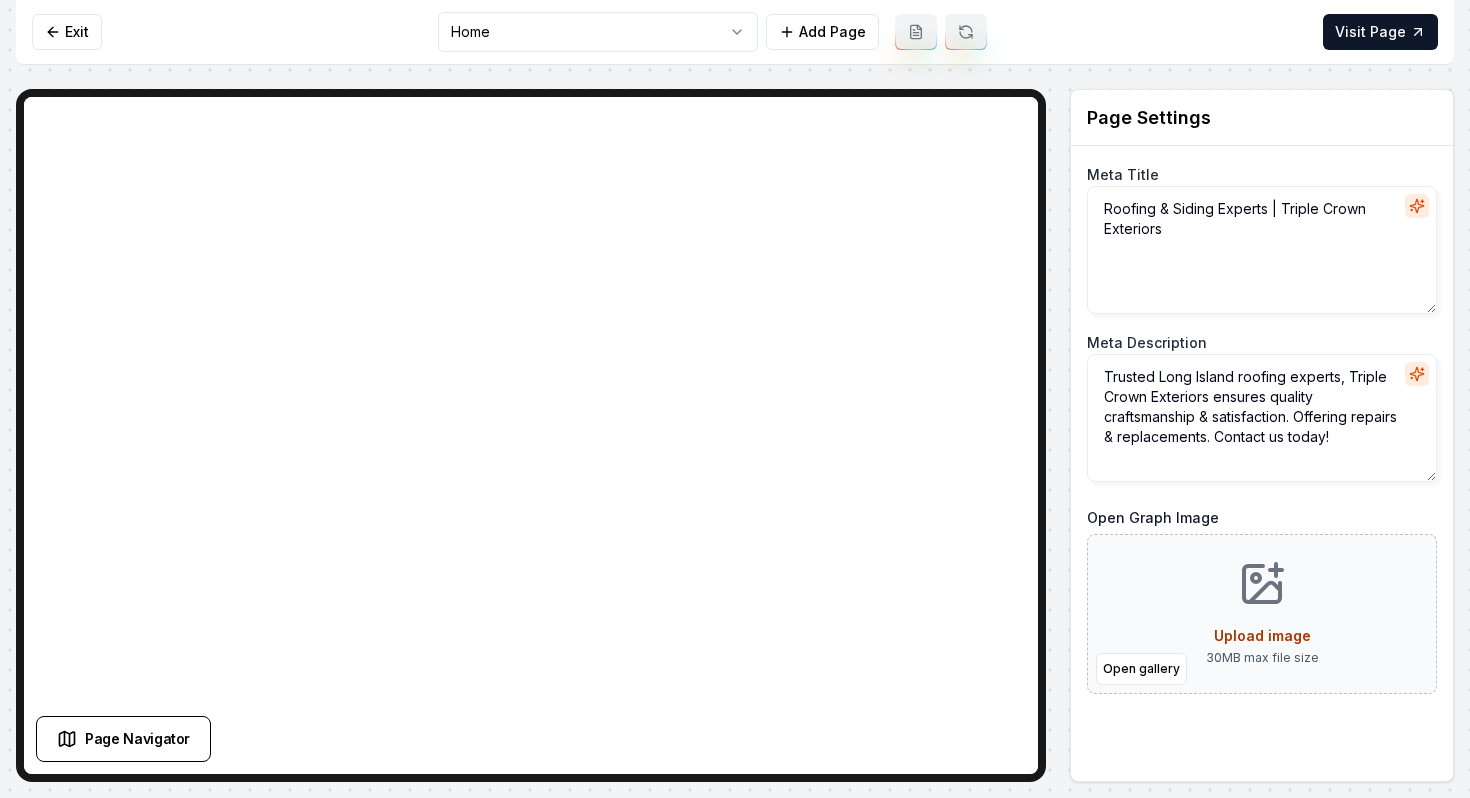 click on "Computer Required This feature is only available on a computer. Please switch to a computer to edit your site. Go back  Exit Home Add Page Visit Page  Page Navigator Page Settings Meta Title Roofing & Siding Experts | Triple Crown Exteriors Meta Description Trusted Long Island roofing experts, Triple Crown Exteriors ensures quality craftsmanship & satisfaction. Offering repairs & replacements. Contact us today! Open Graph Image Open gallery Upload image 30  MB max file size Discard Changes Save Section Editor Unsupported section type" at bounding box center [735, 399] 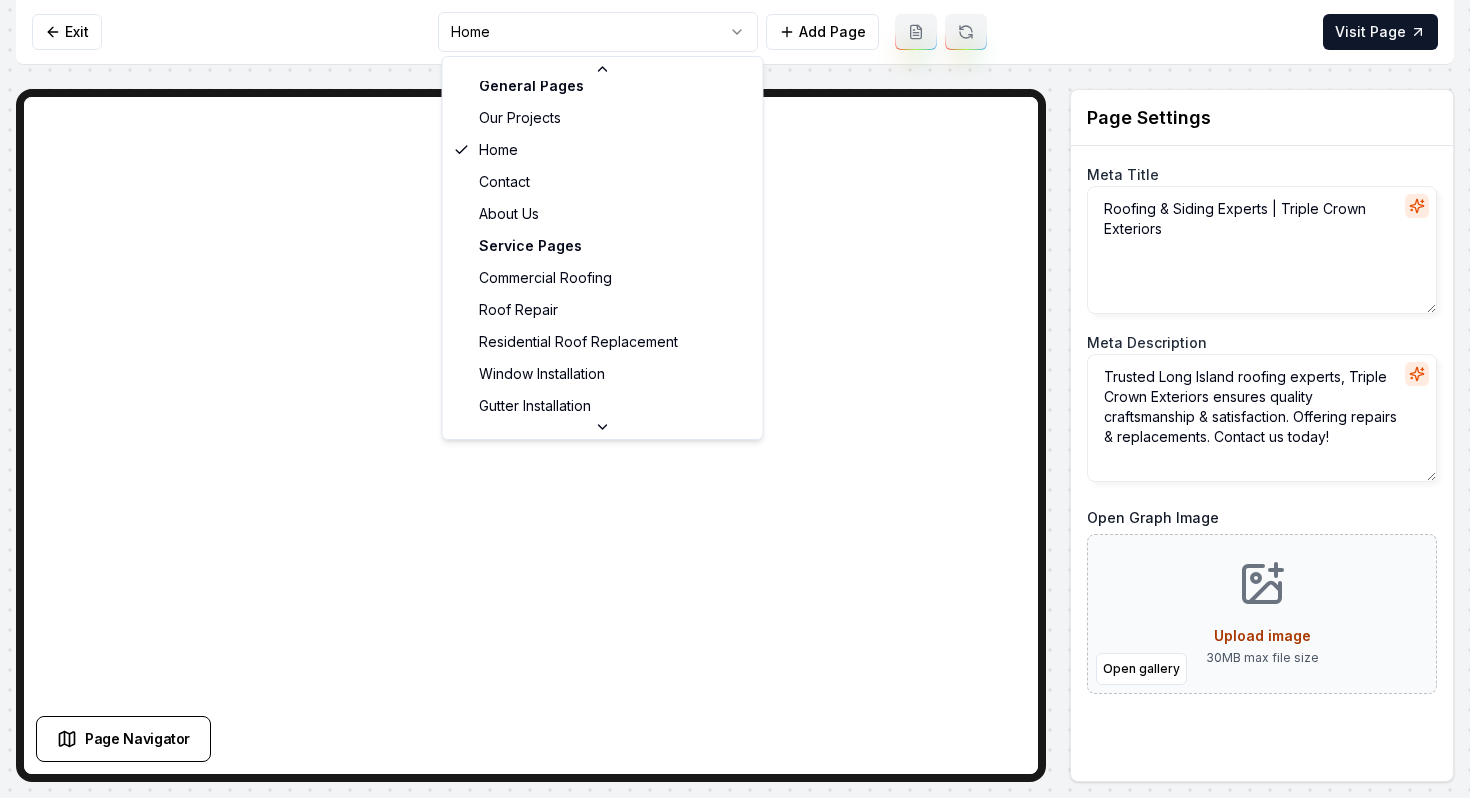 scroll, scrollTop: 4, scrollLeft: 0, axis: vertical 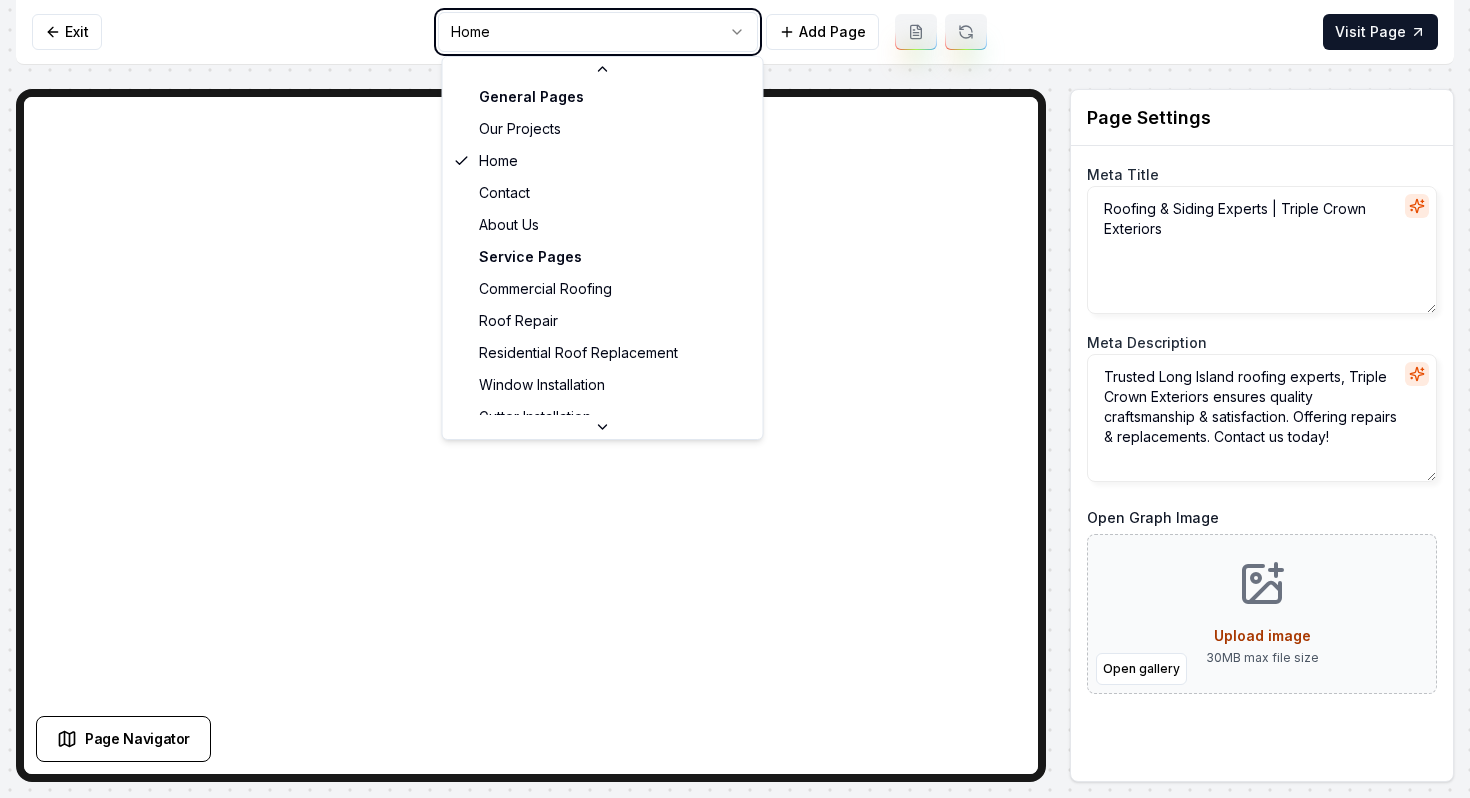 type on "Roofing Project Gallery – Triple Crown Exteriors" 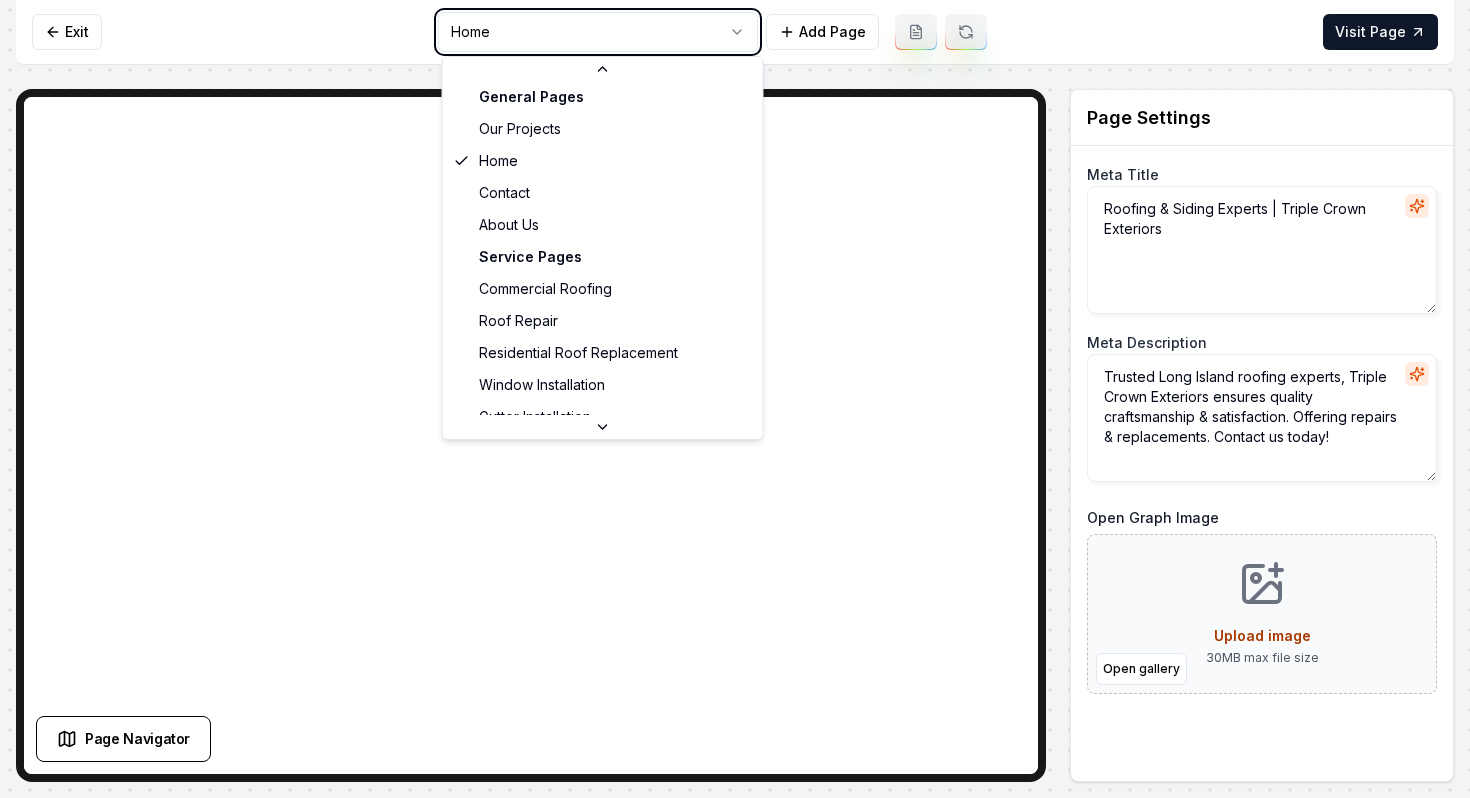 type on "Explore the impressive projects by Triple Crown Exteriors, your trusted roofing experts. See our quality craftsmanship in action. Contact us today!" 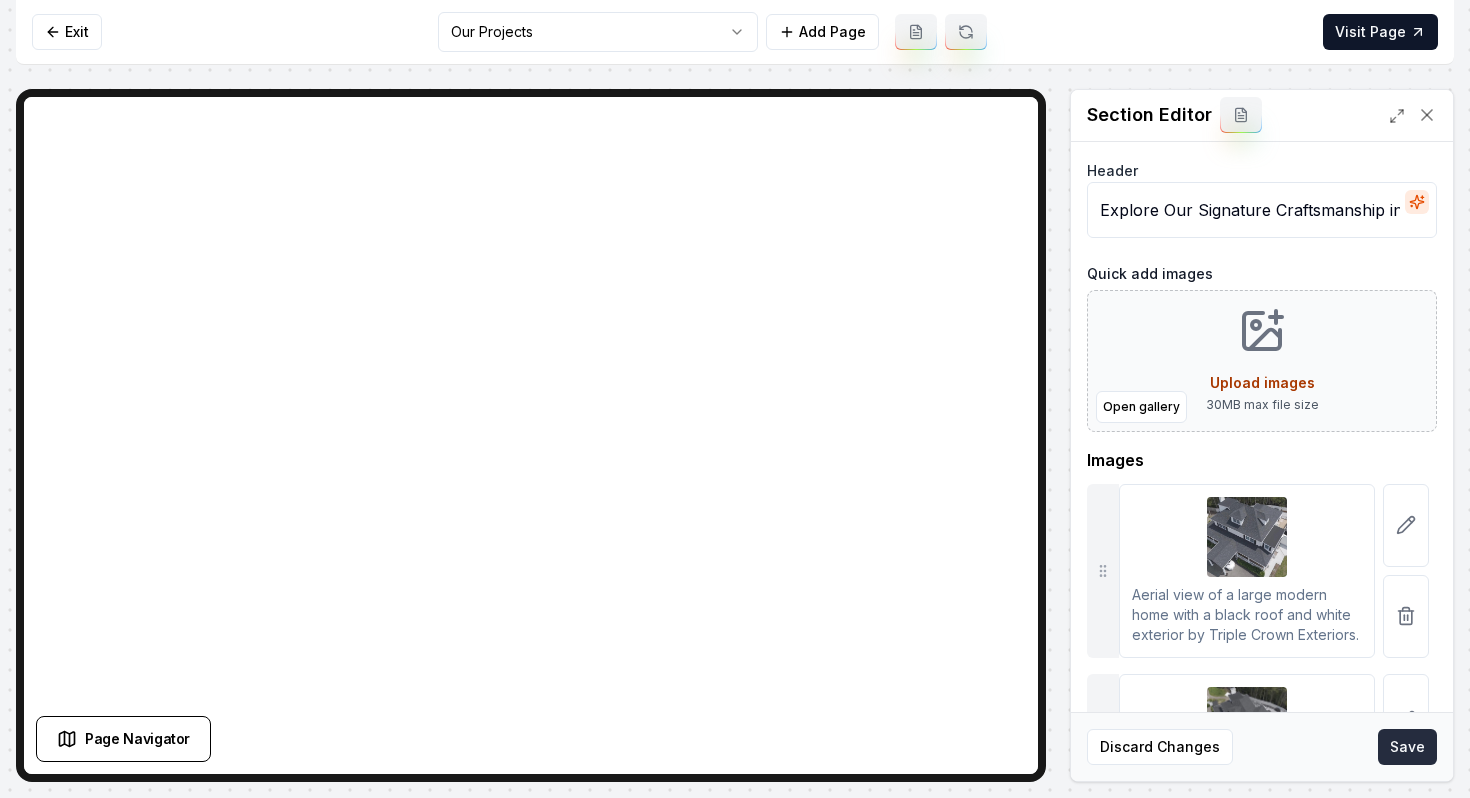 click on "Save" at bounding box center [1407, 747] 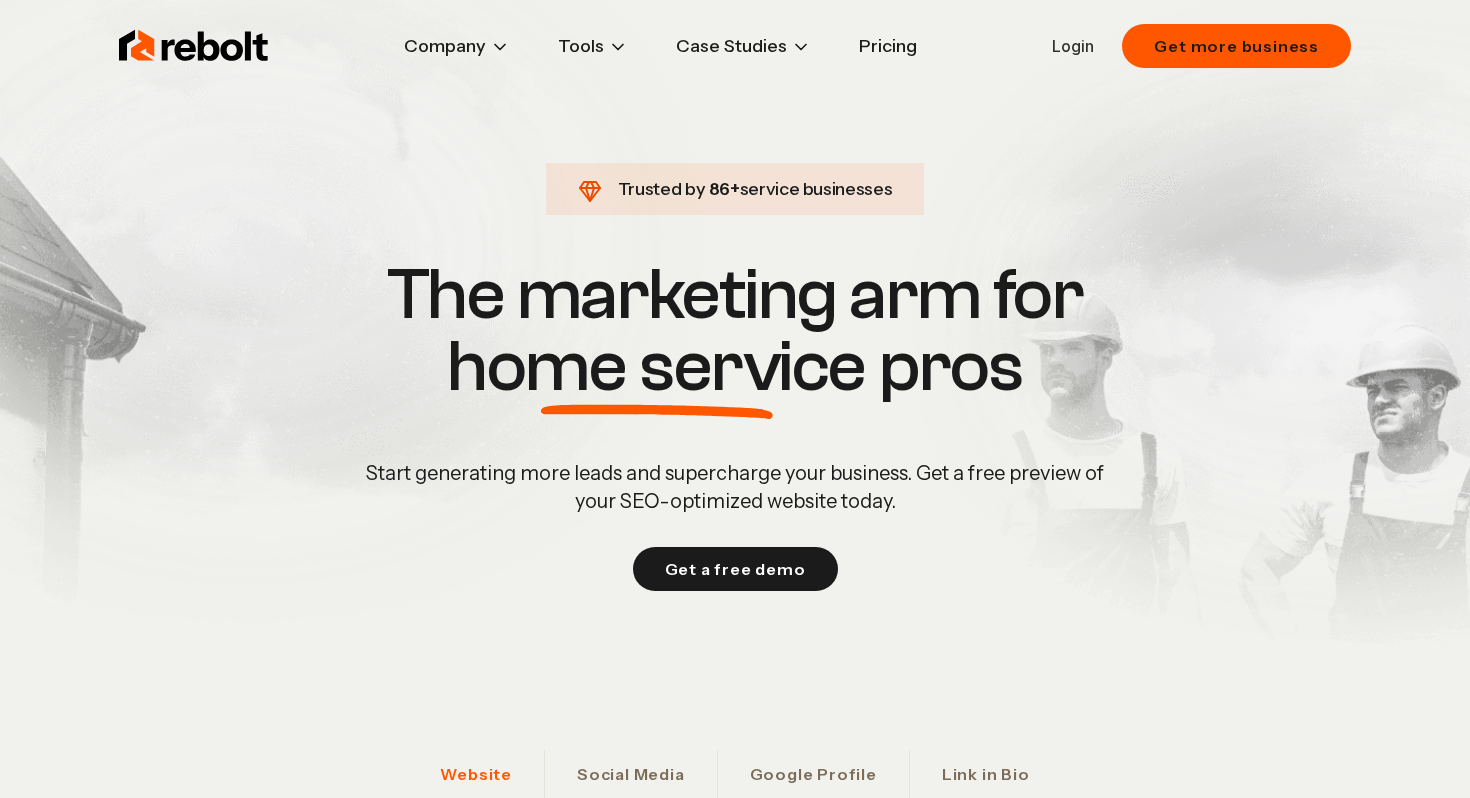 scroll, scrollTop: 0, scrollLeft: 0, axis: both 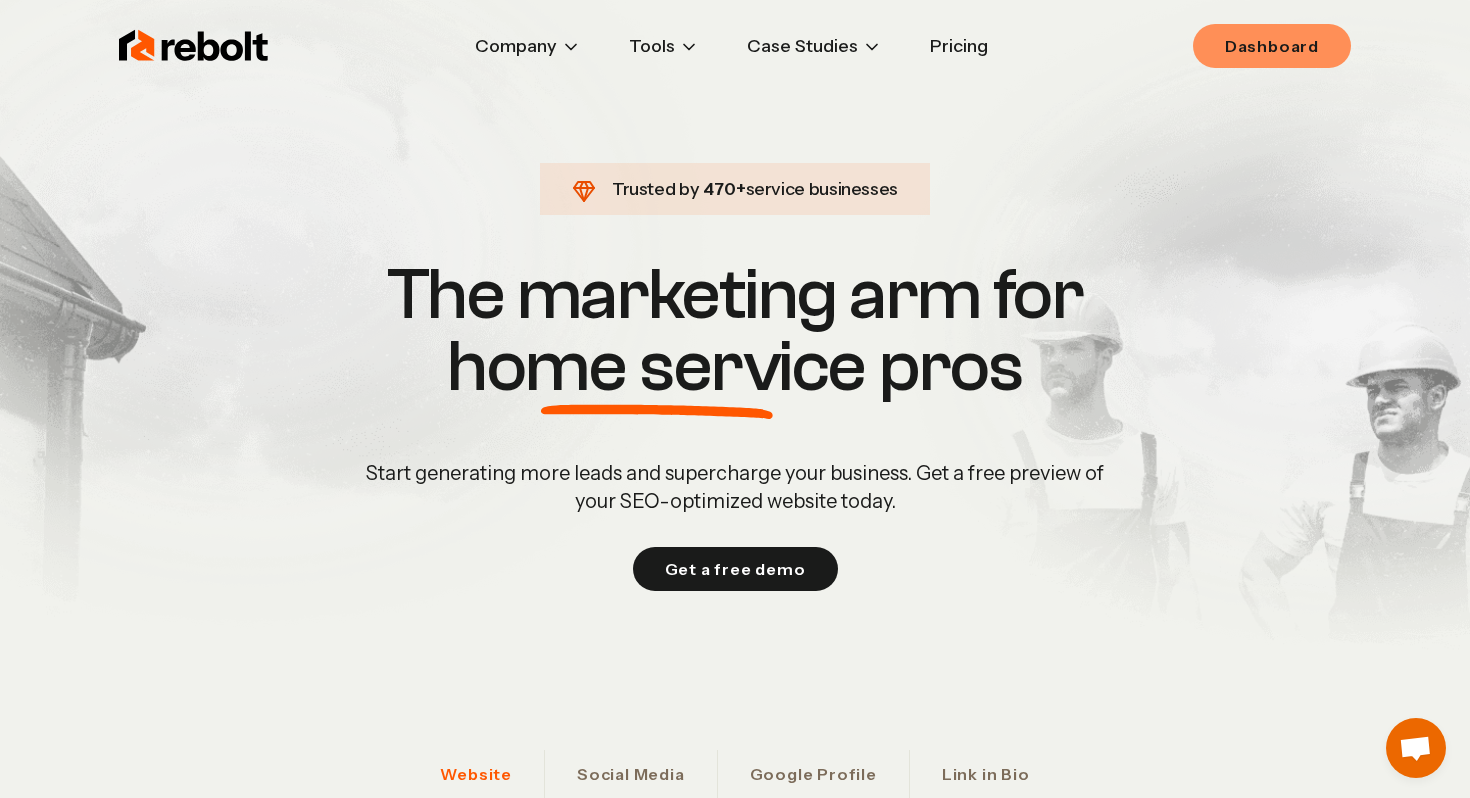click on "Dashboard" at bounding box center [1272, 46] 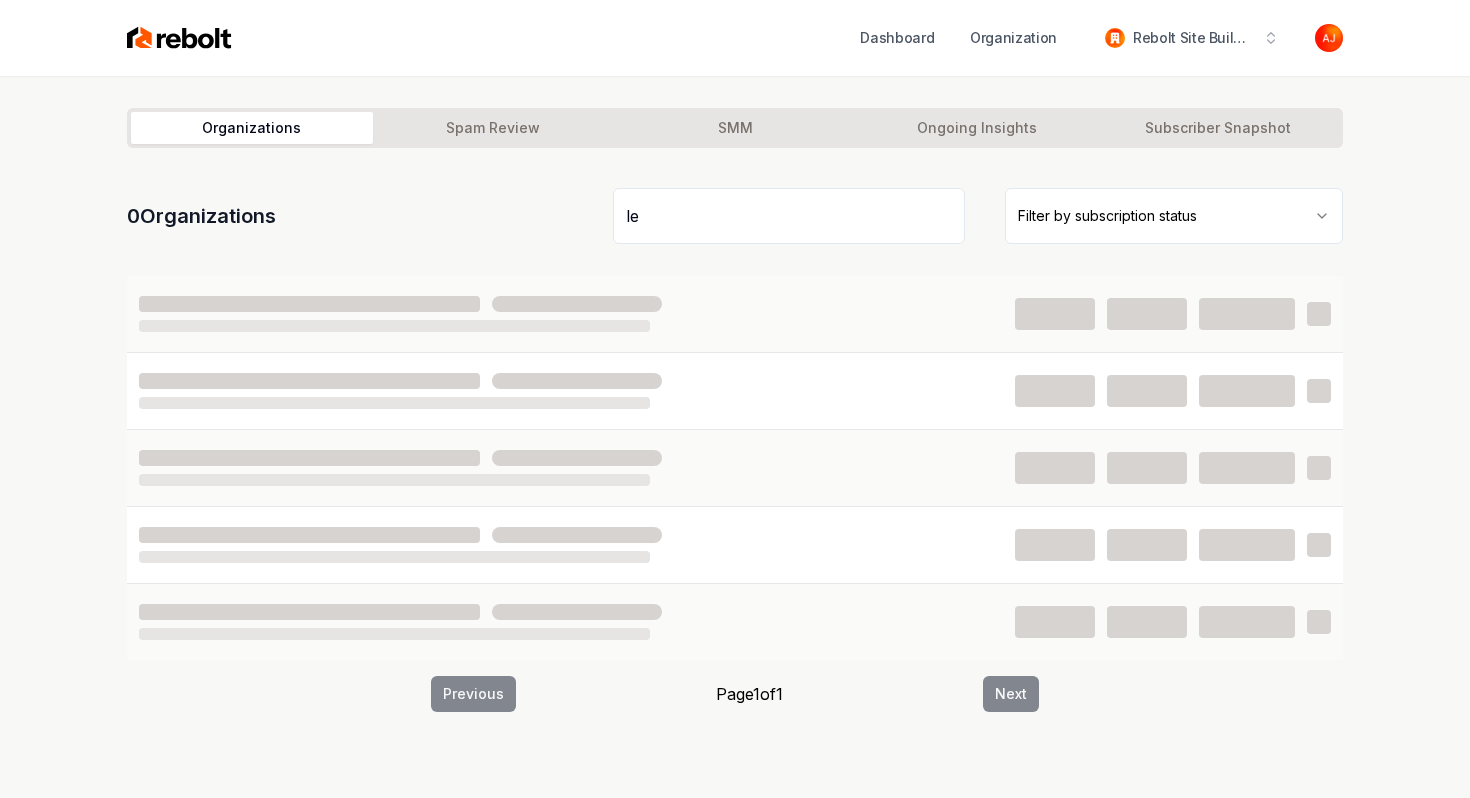 type on "l" 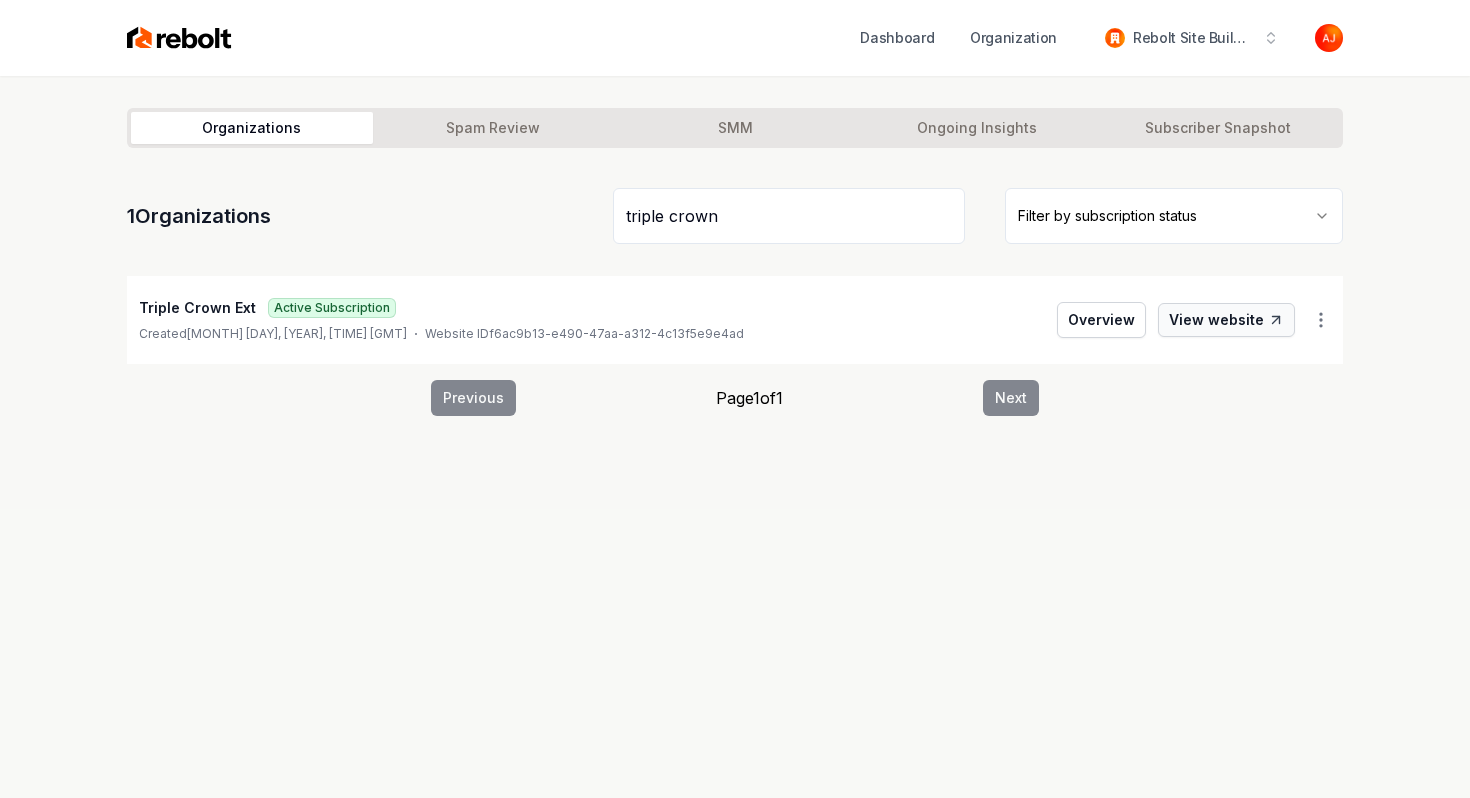type on "triple crown" 